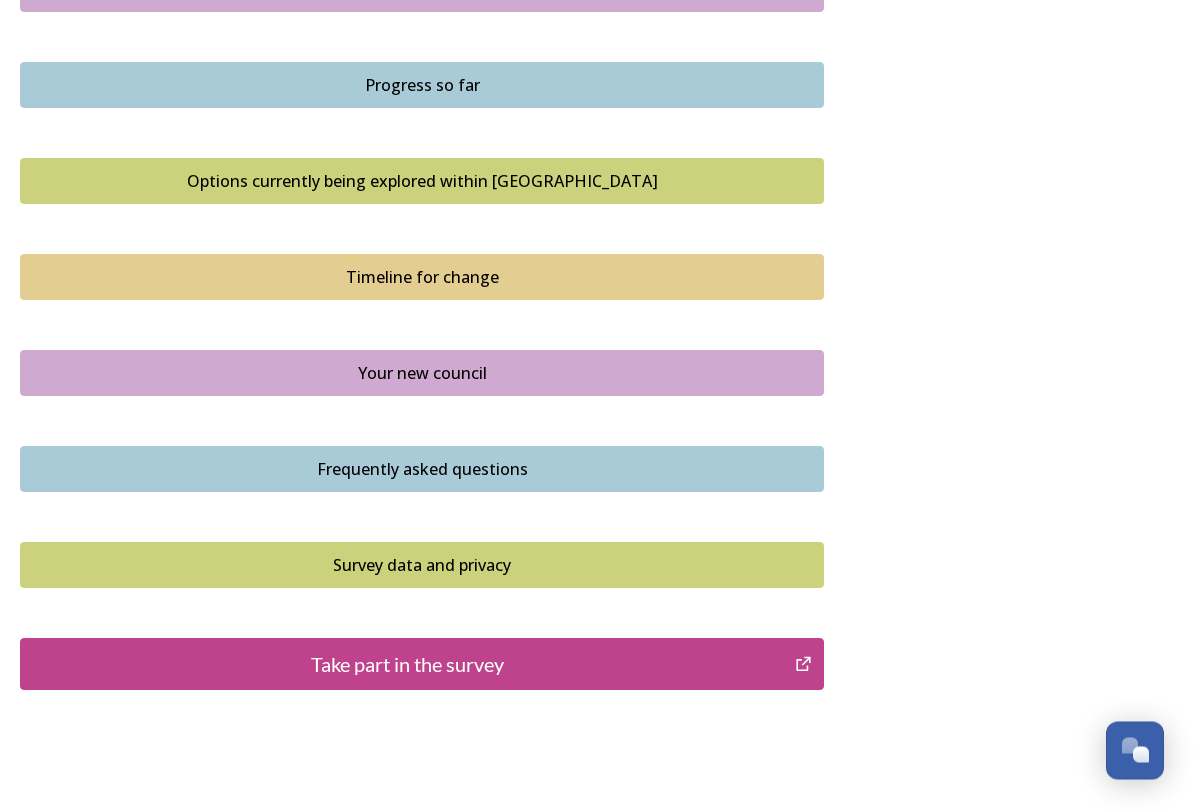 scroll, scrollTop: 1265, scrollLeft: 0, axis: vertical 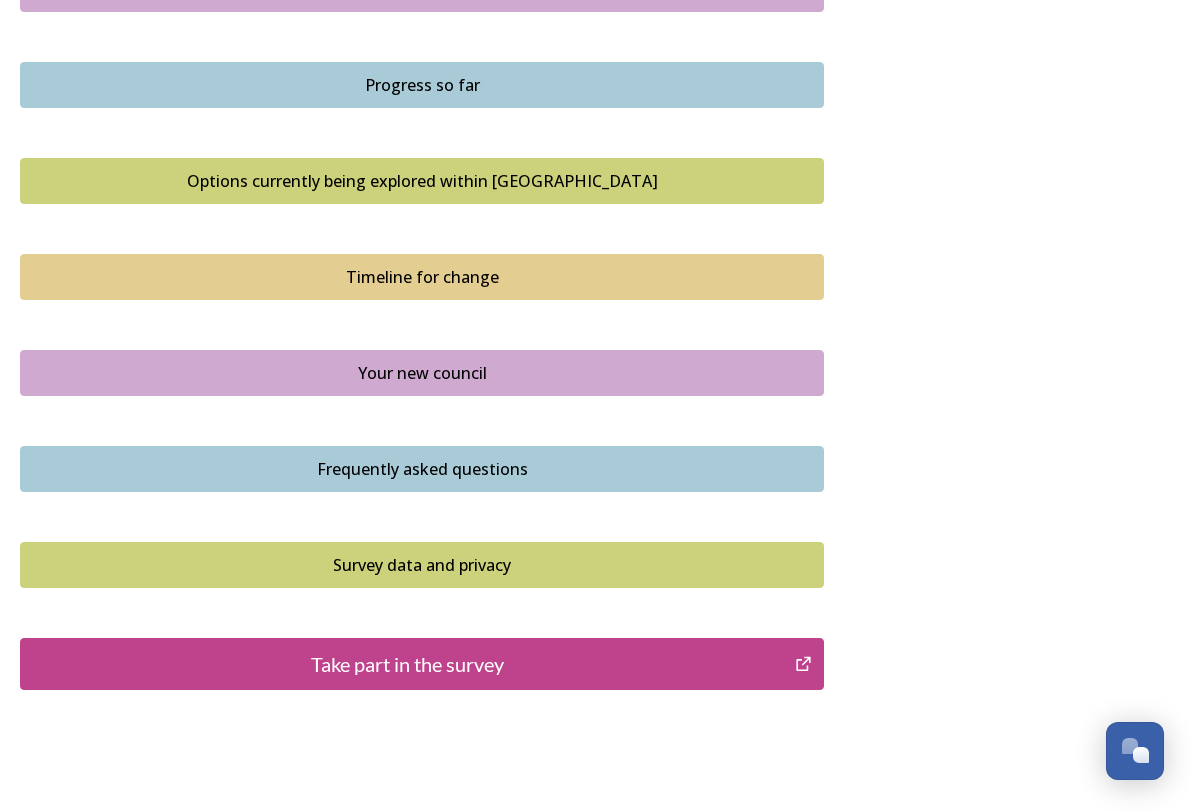 click on "Take part in the survey" at bounding box center (407, 664) 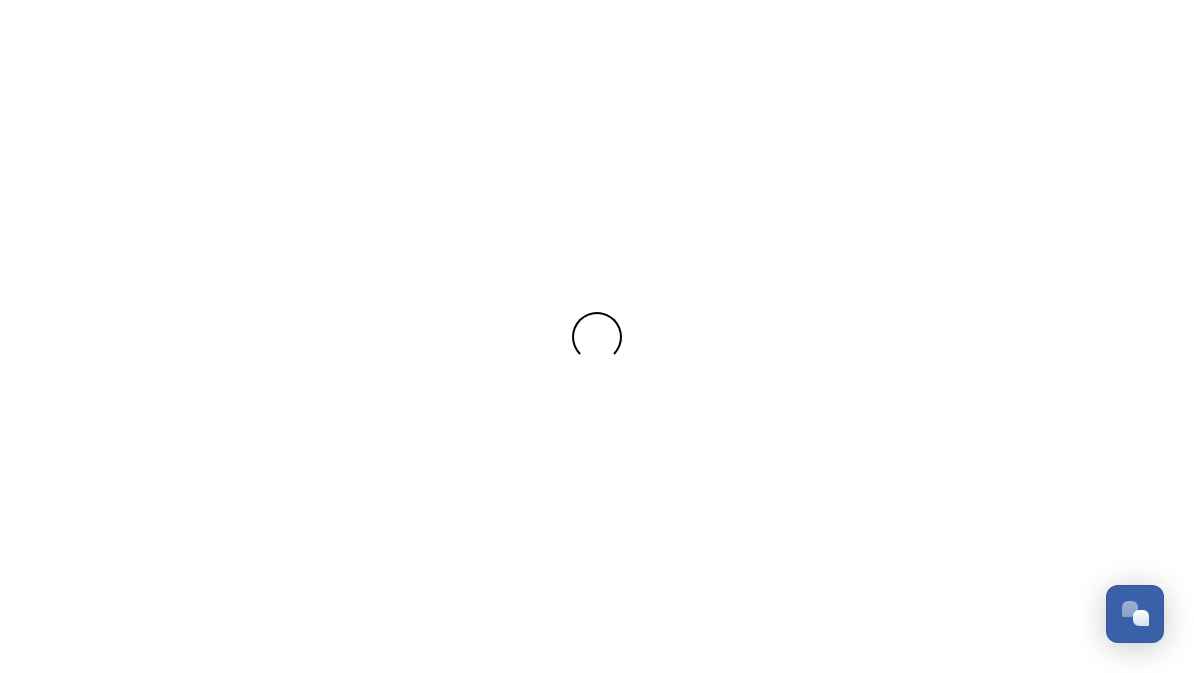 scroll, scrollTop: 0, scrollLeft: 0, axis: both 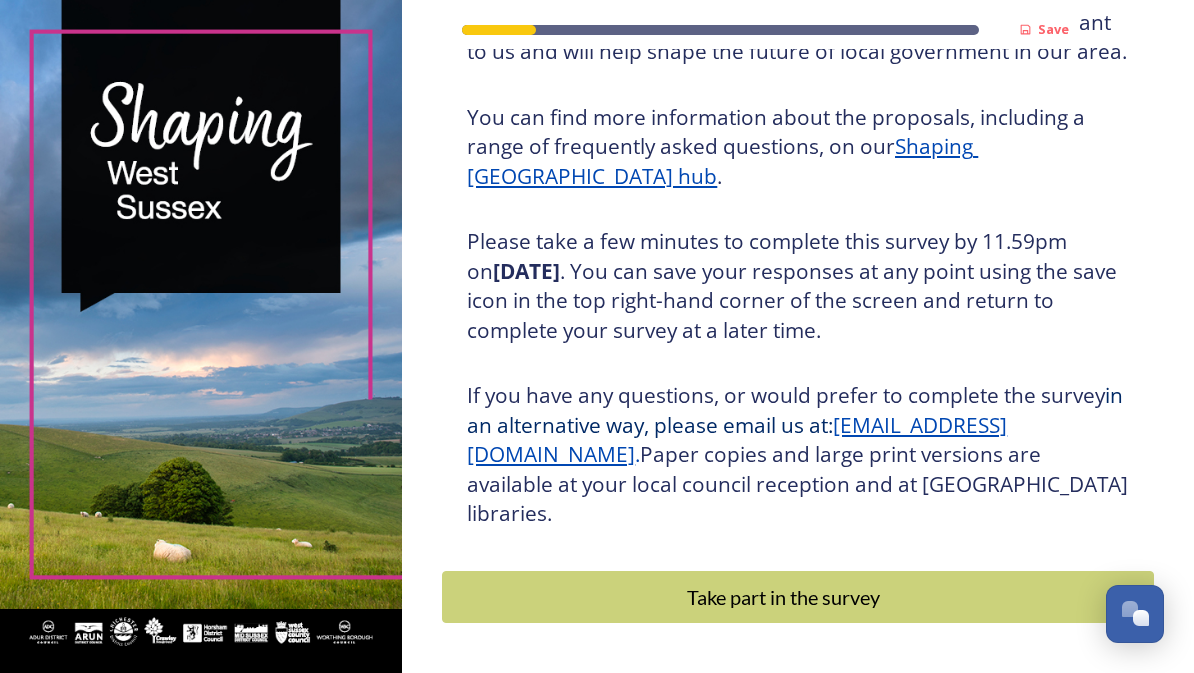 click on "Take part in the survey" at bounding box center [783, 597] 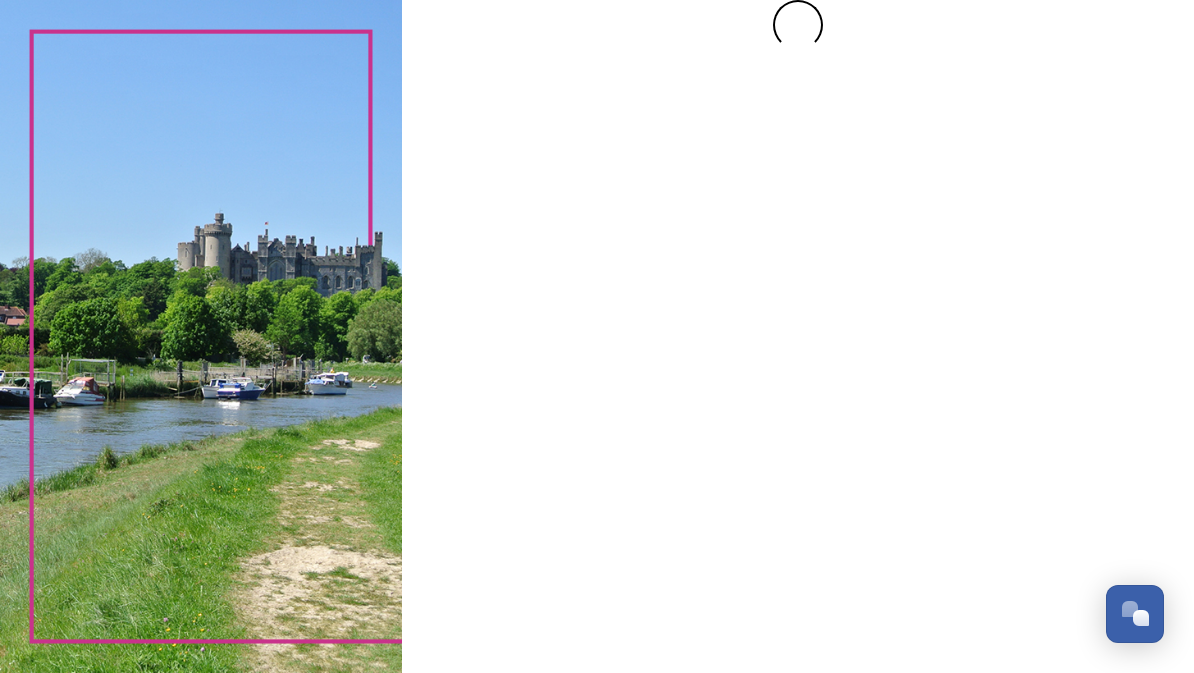 scroll, scrollTop: 0, scrollLeft: 0, axis: both 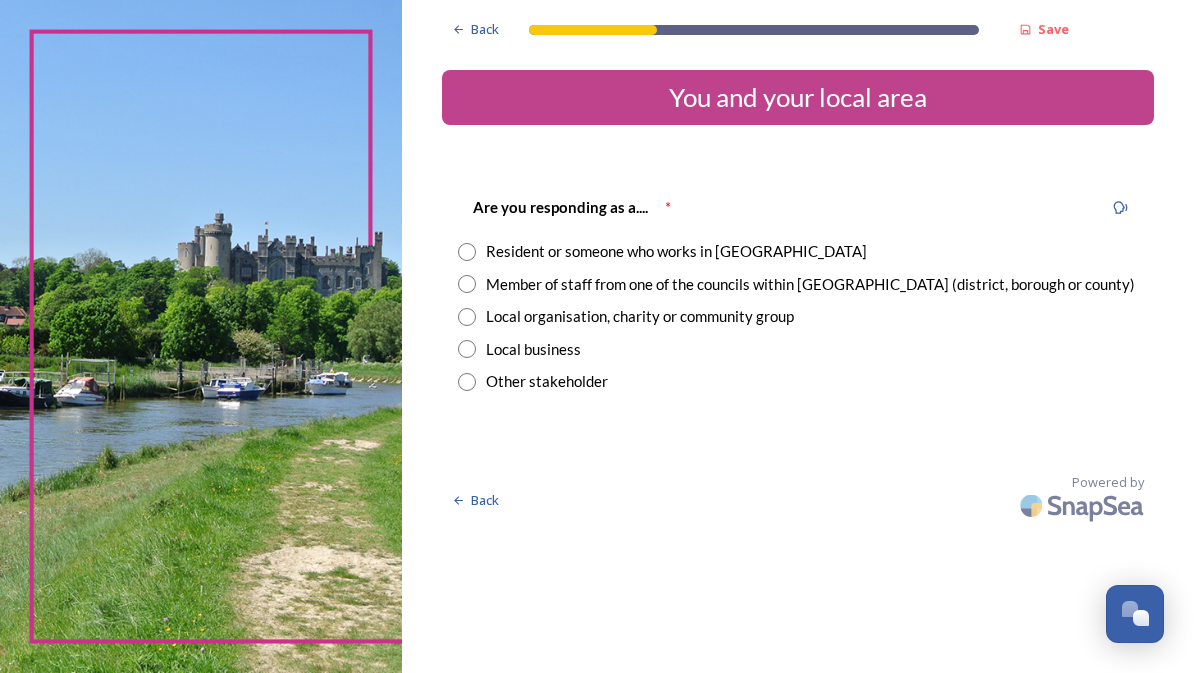 click at bounding box center (467, 252) 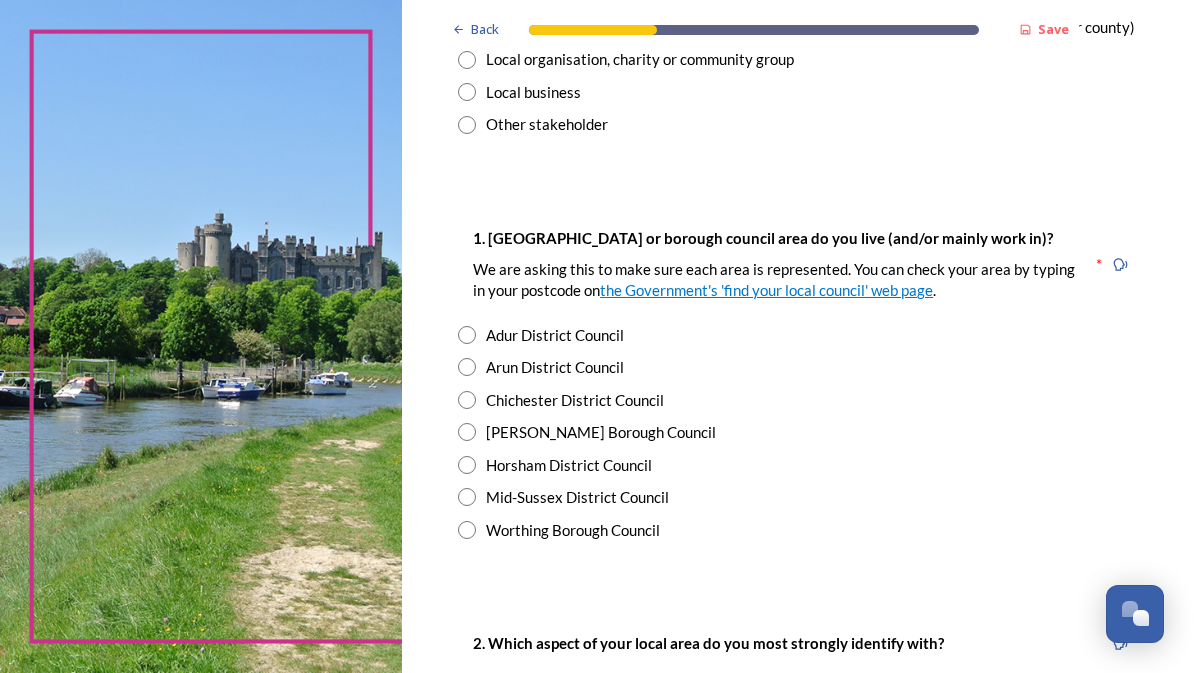 scroll, scrollTop: 258, scrollLeft: 0, axis: vertical 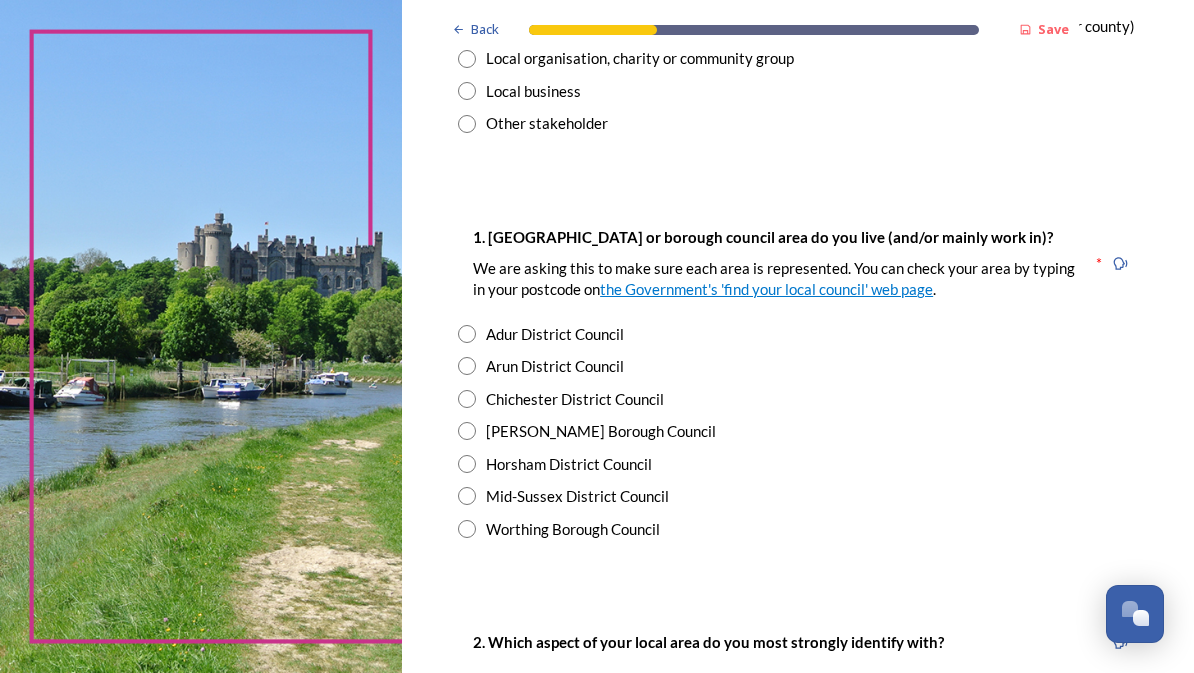 click at bounding box center [467, 399] 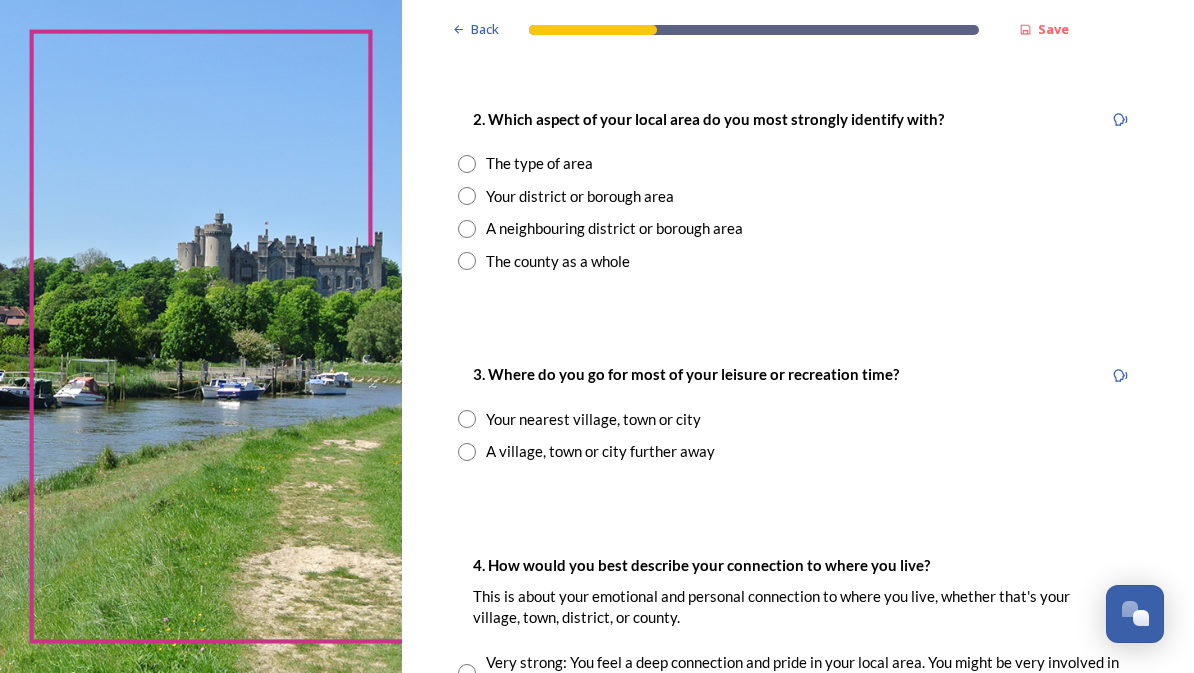scroll, scrollTop: 782, scrollLeft: 0, axis: vertical 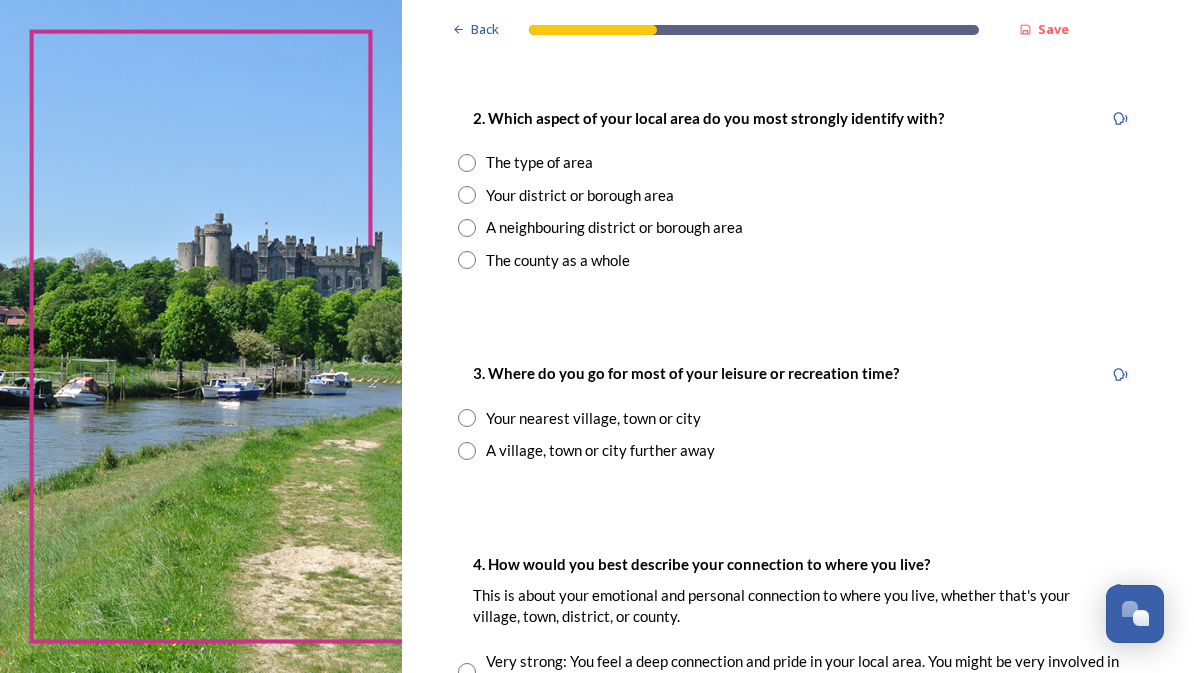 click at bounding box center (467, 418) 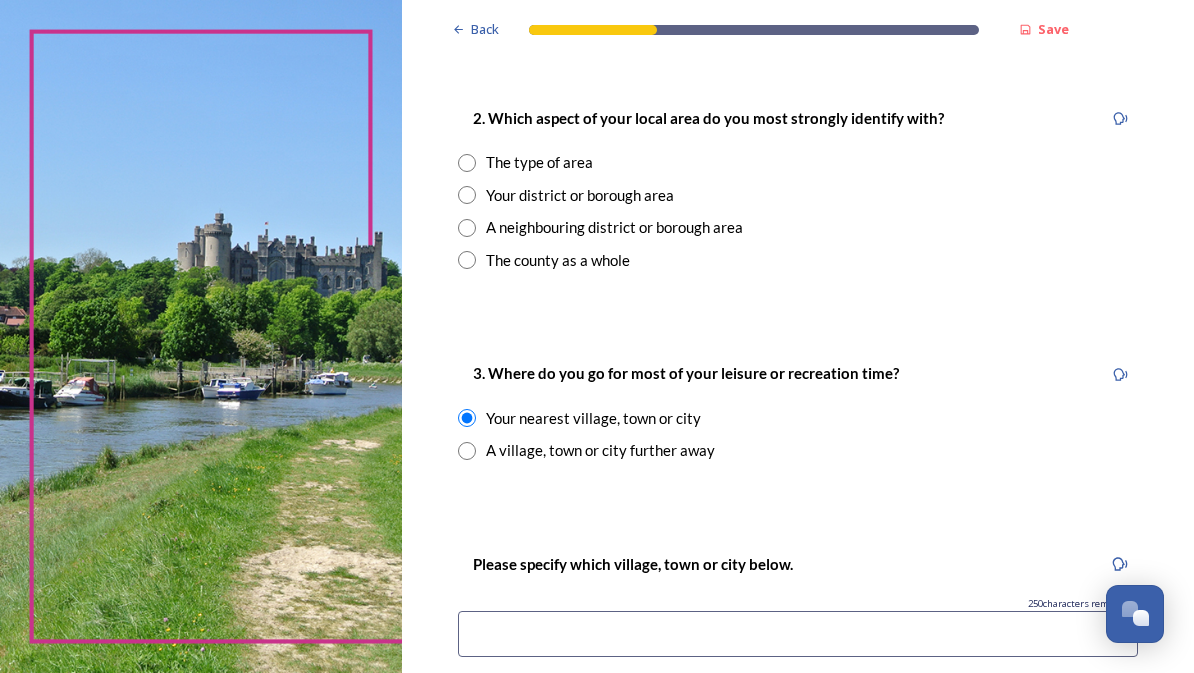 click at bounding box center (467, 260) 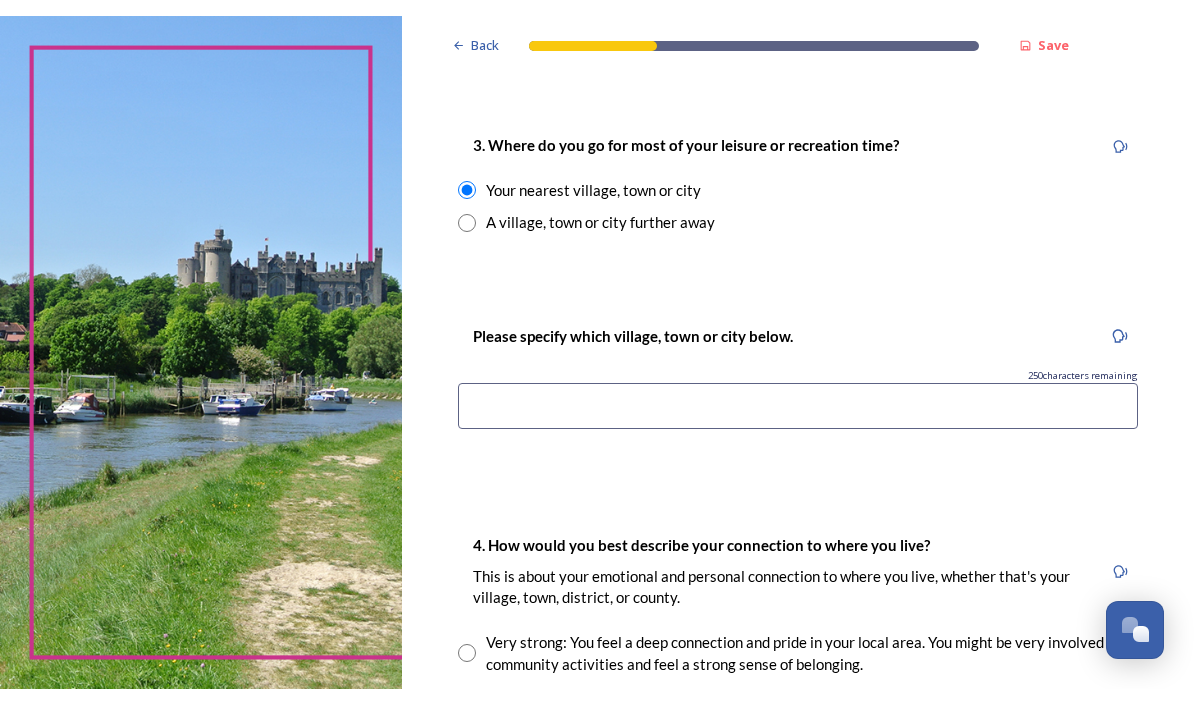 scroll, scrollTop: 1025, scrollLeft: 0, axis: vertical 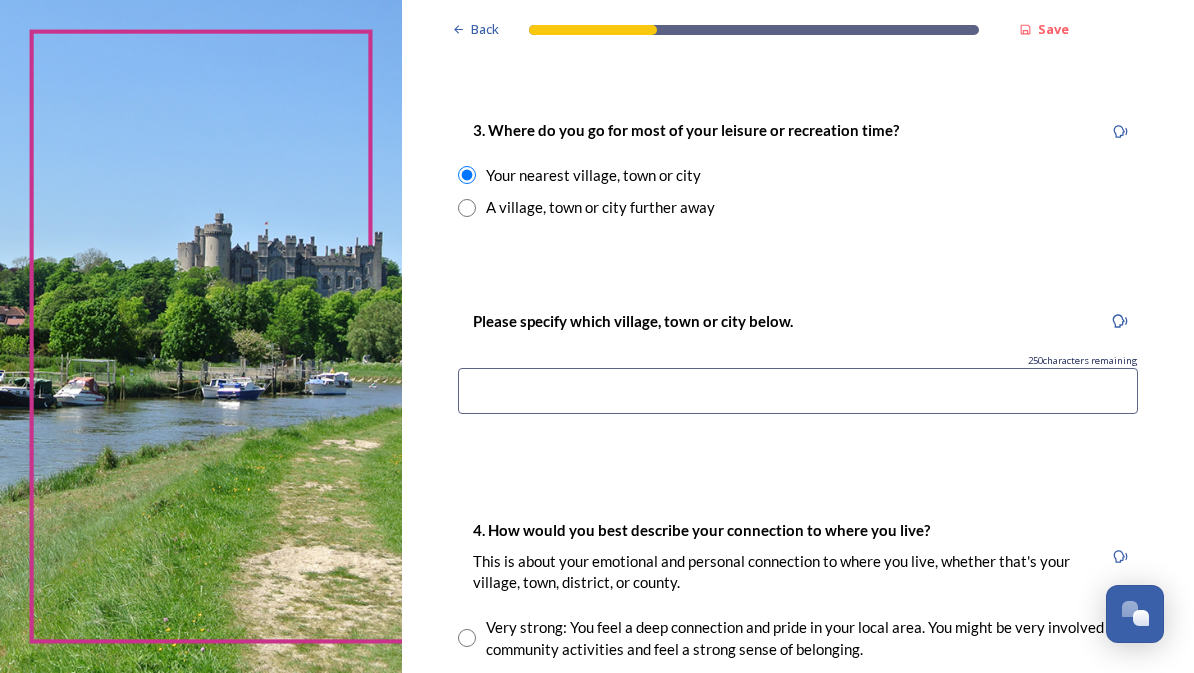 click at bounding box center [798, 391] 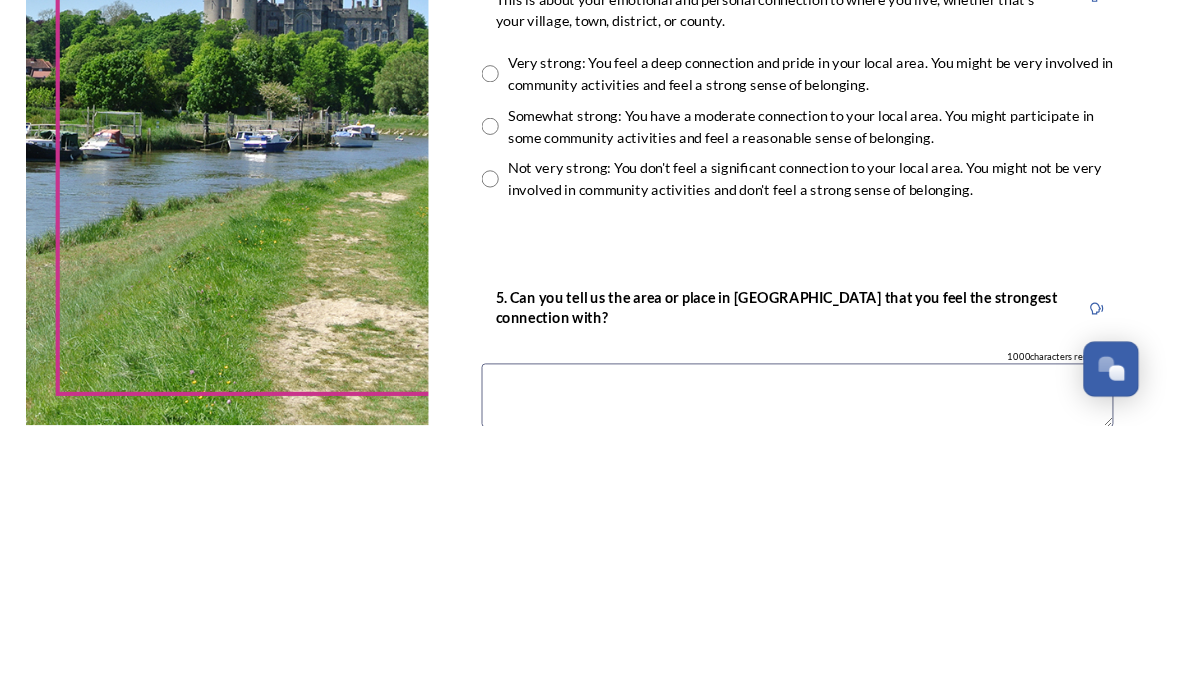 scroll, scrollTop: 1352, scrollLeft: 0, axis: vertical 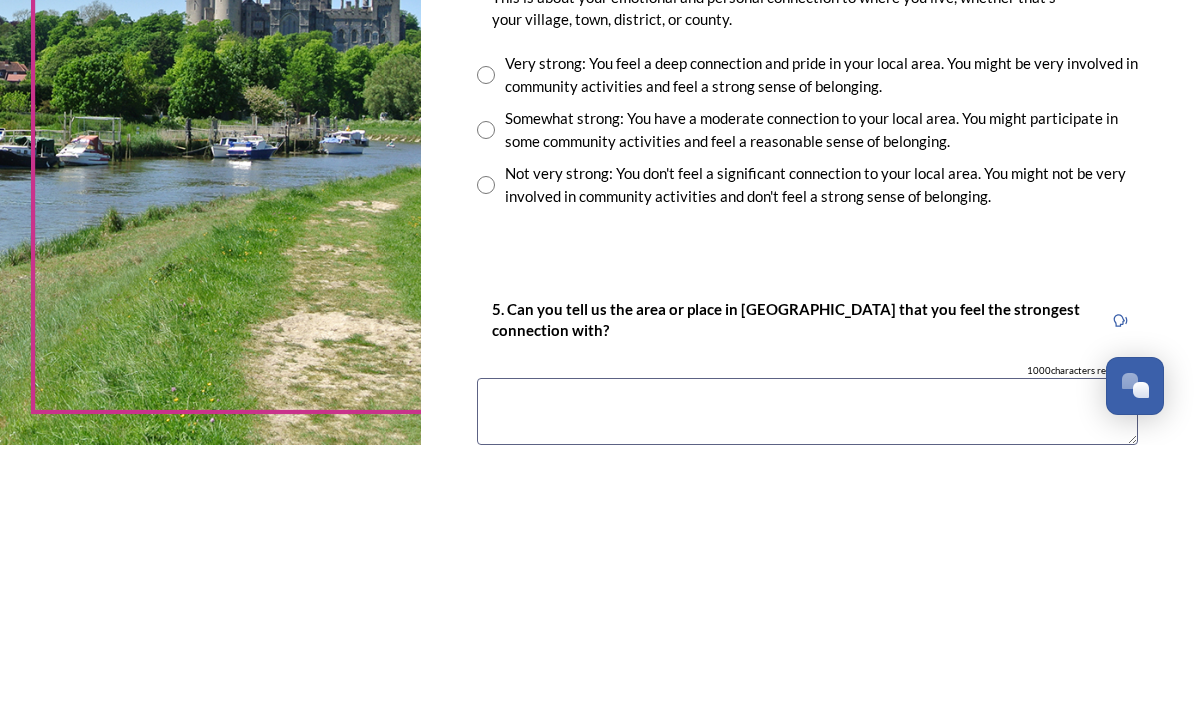 type on "Westhampnett" 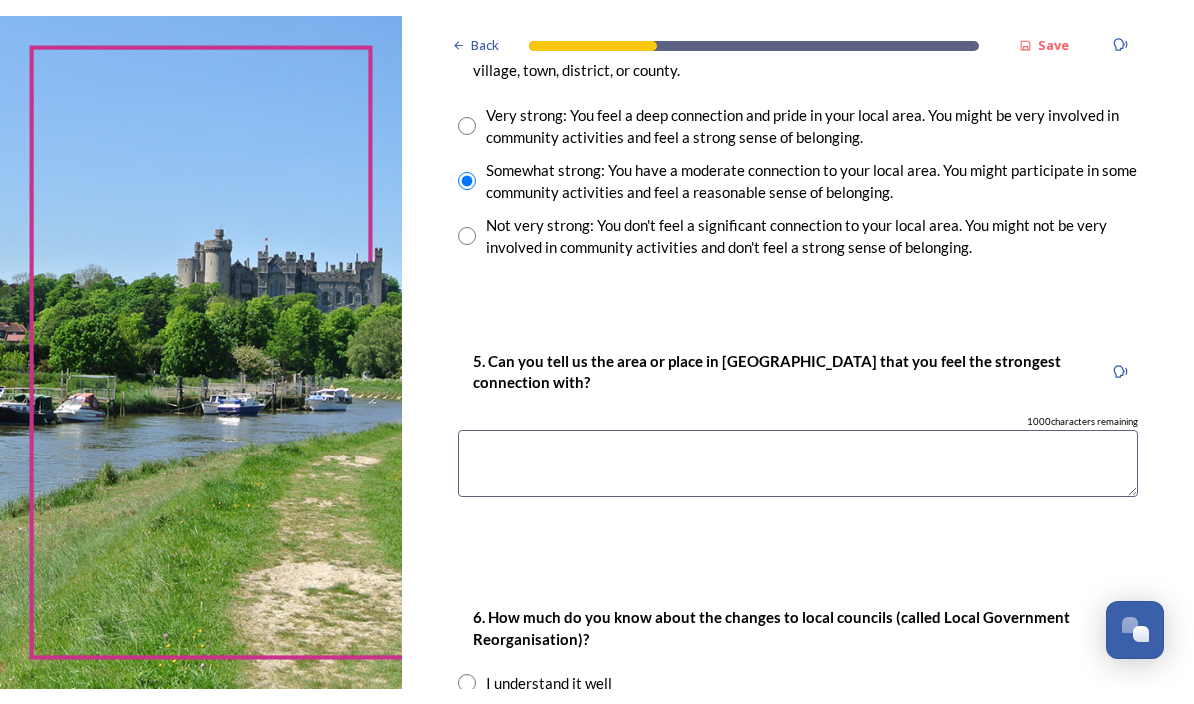 scroll, scrollTop: 1555, scrollLeft: 0, axis: vertical 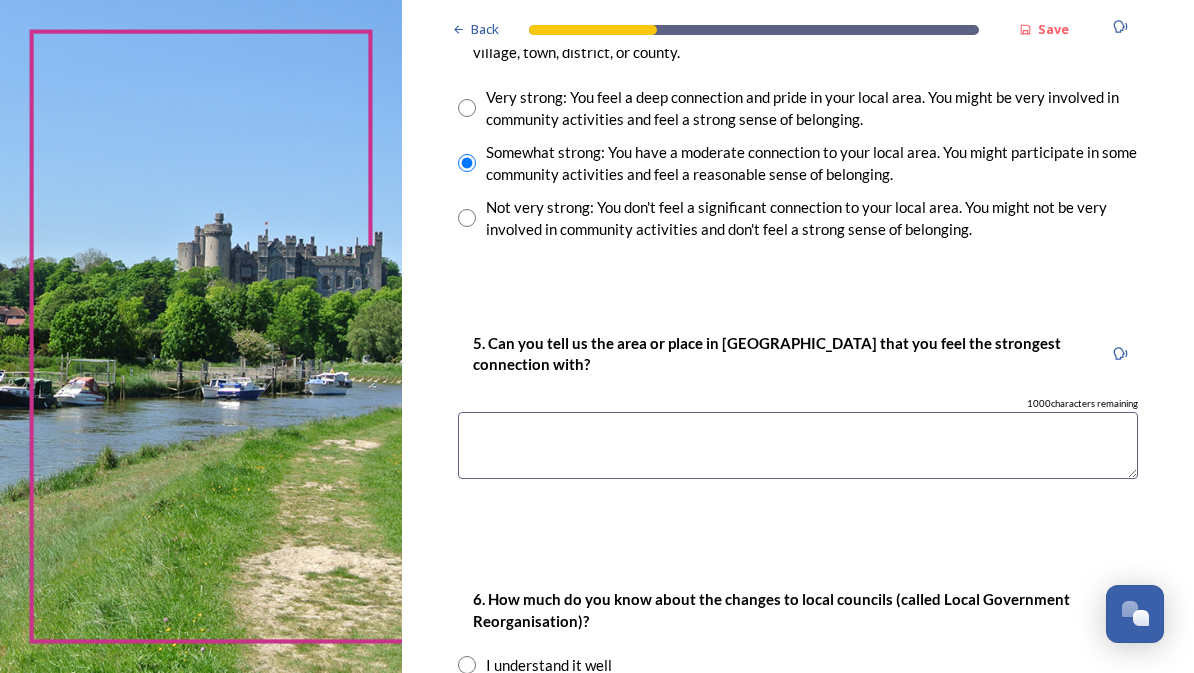 click at bounding box center (798, 445) 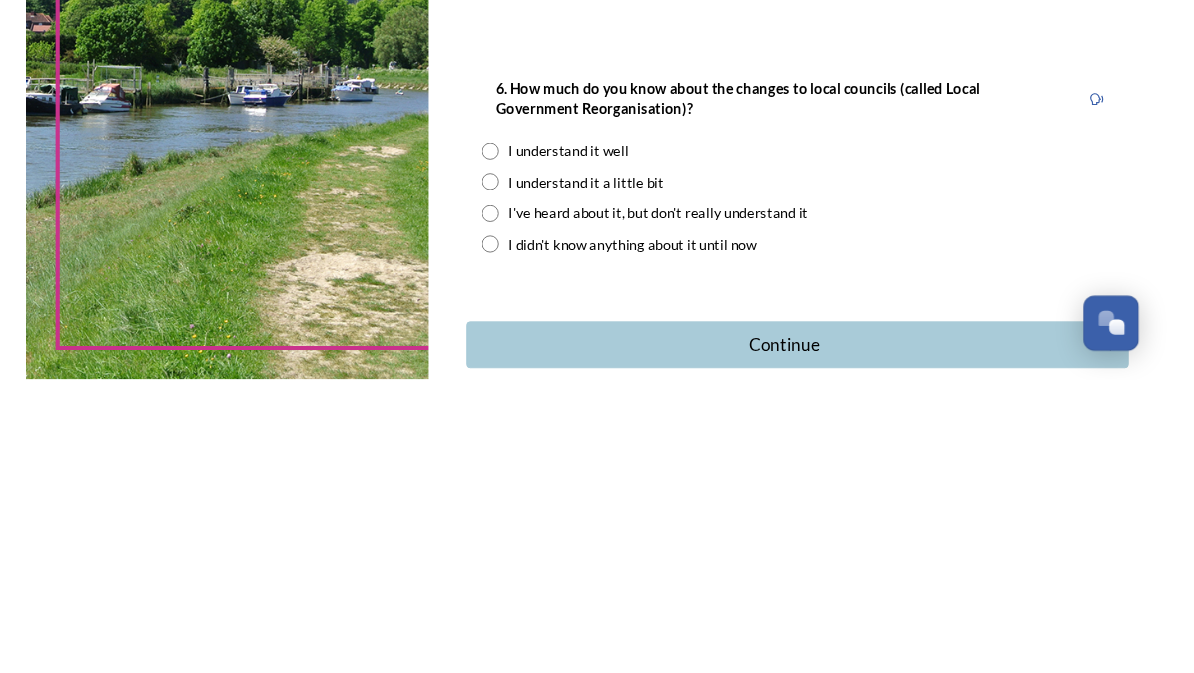 scroll, scrollTop: 1777, scrollLeft: 0, axis: vertical 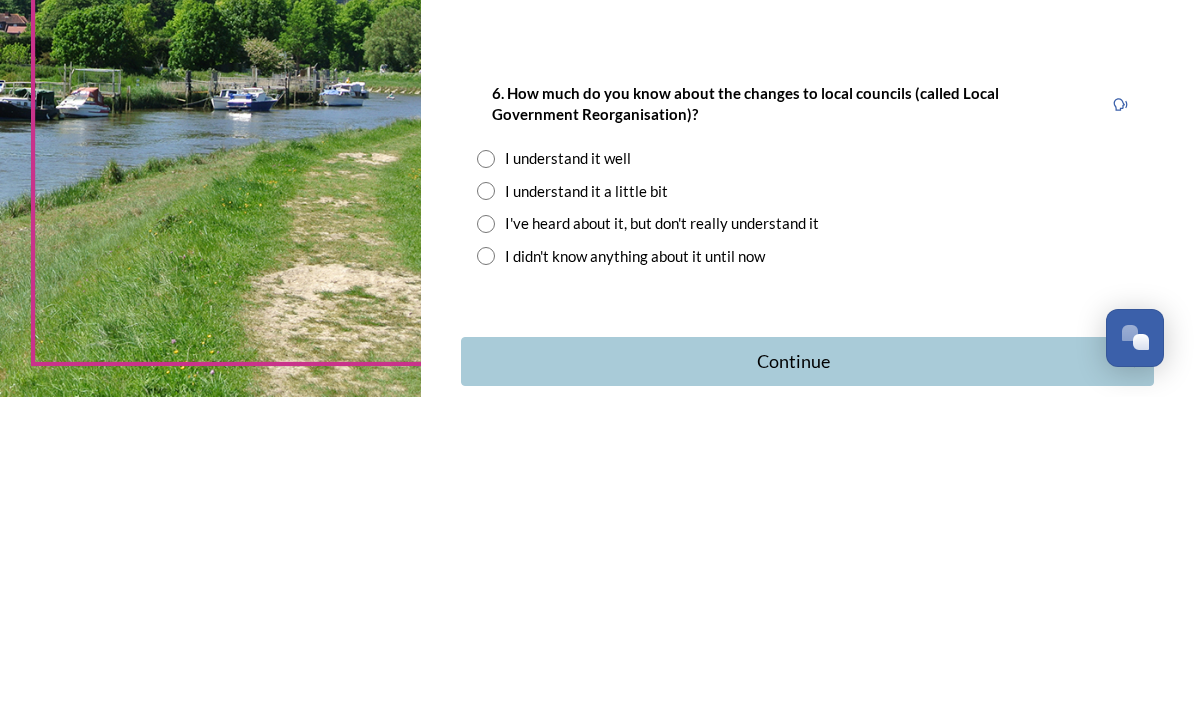type on "Chichester" 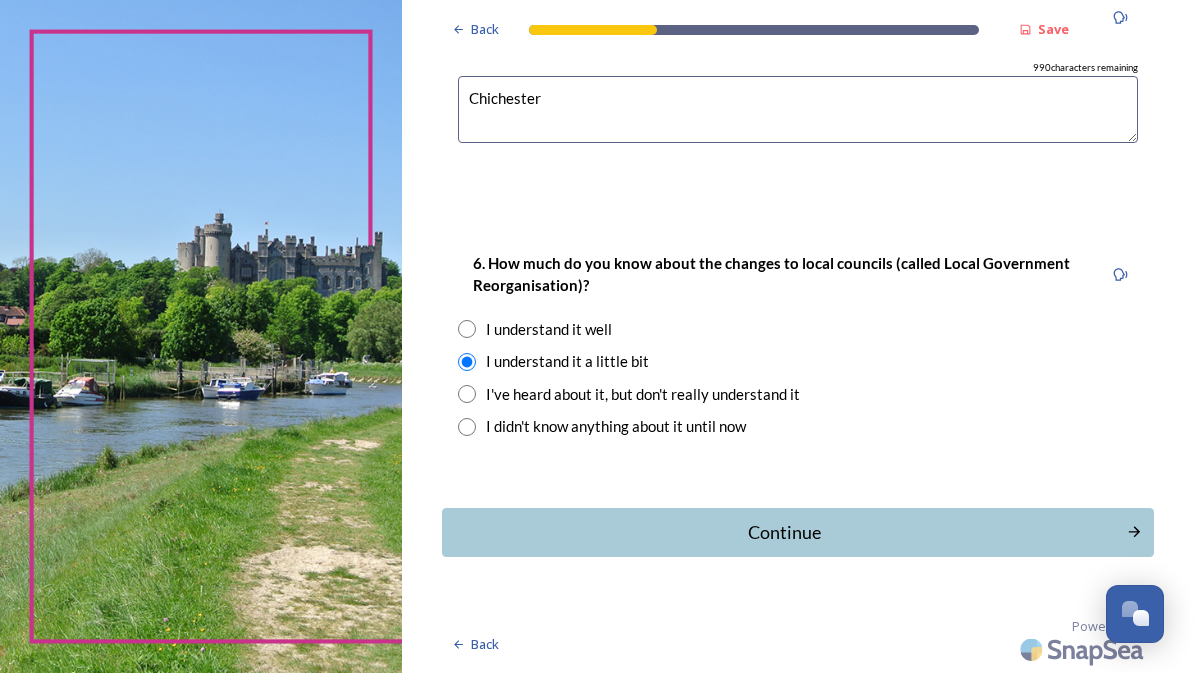 scroll, scrollTop: 1912, scrollLeft: 0, axis: vertical 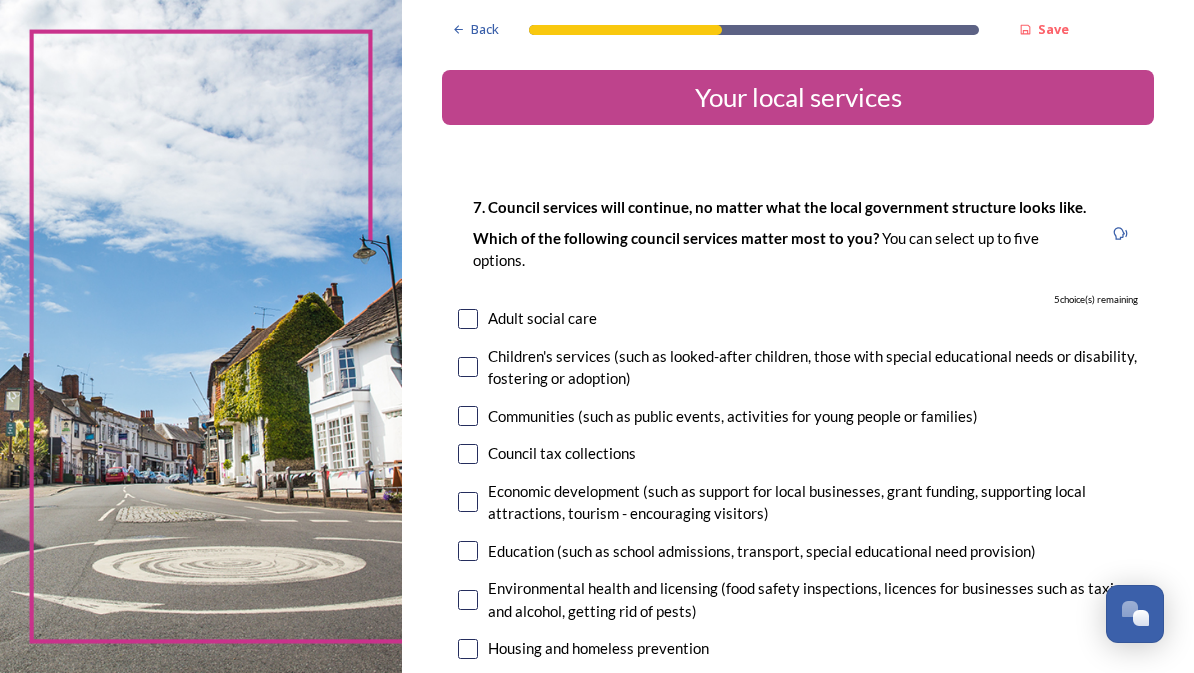 click at bounding box center (468, 319) 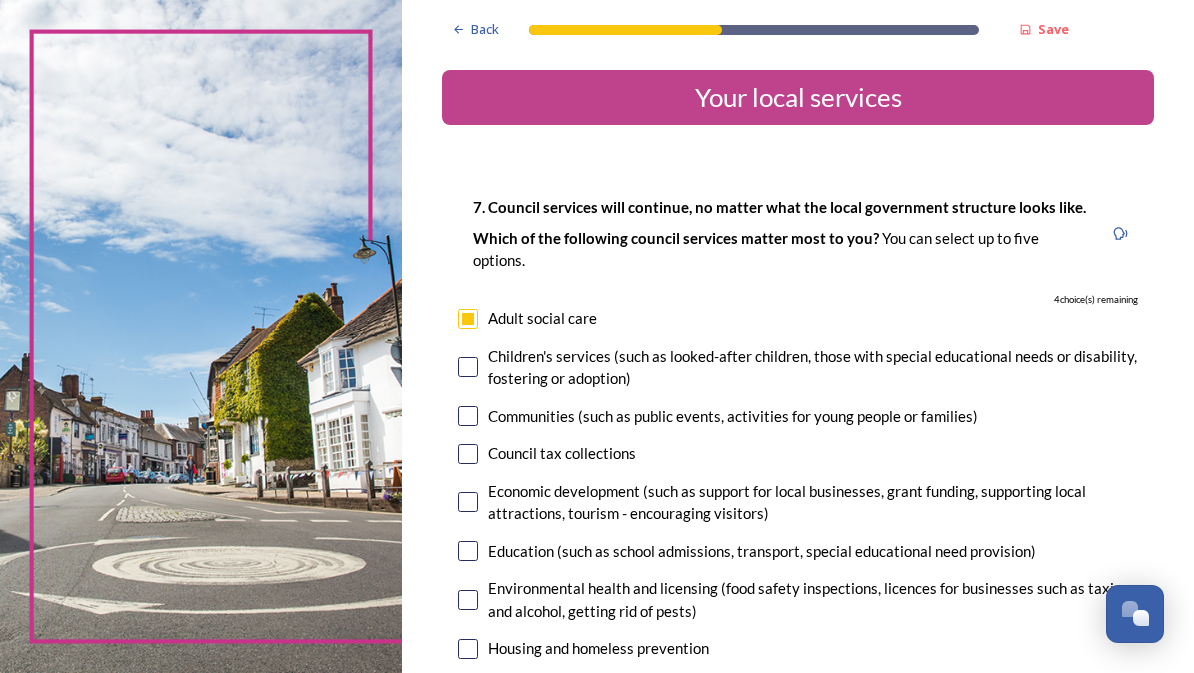 click at bounding box center [468, 502] 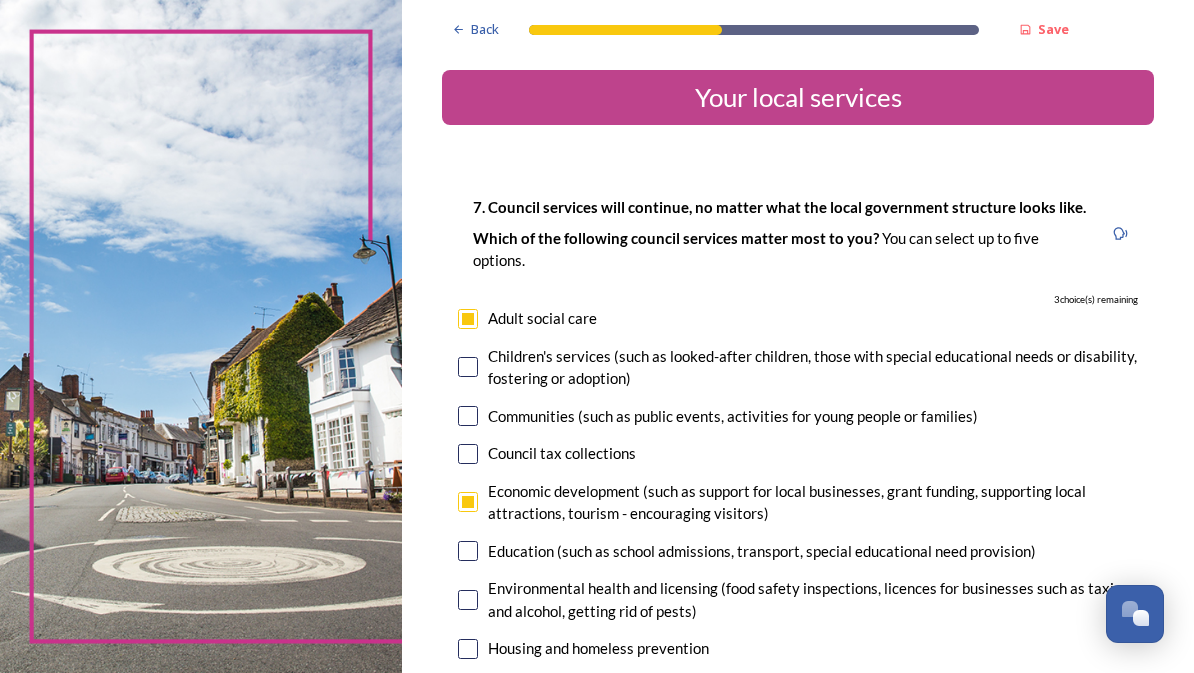 click at bounding box center [468, 551] 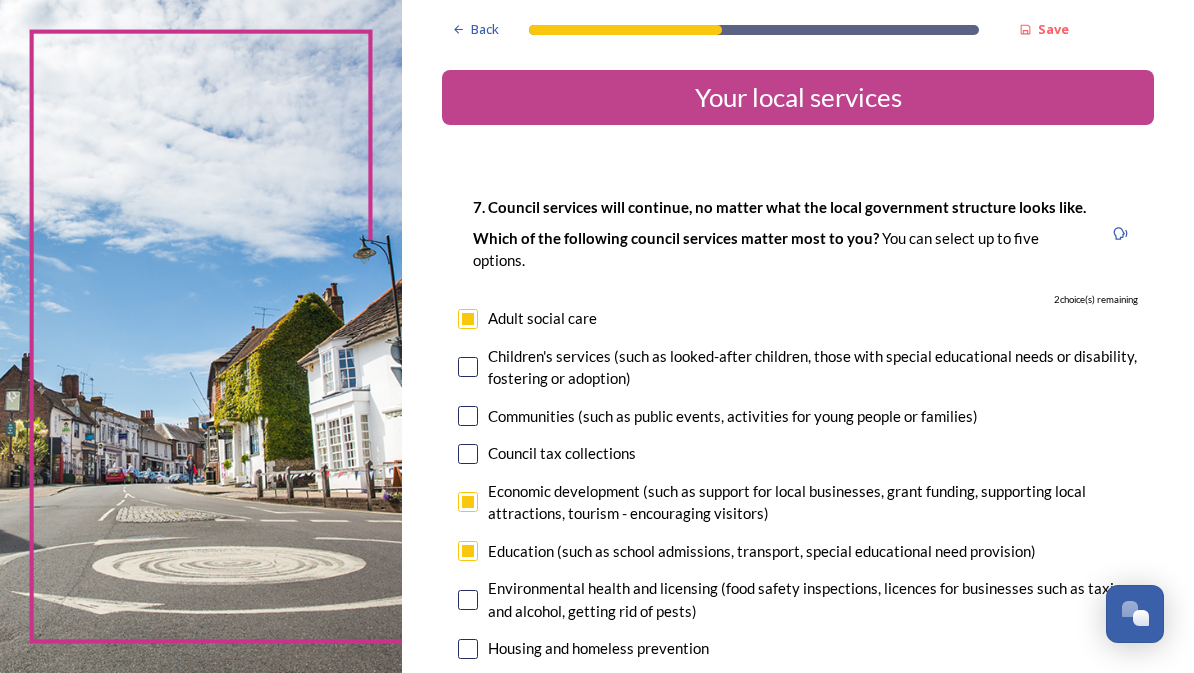 click at bounding box center [468, 416] 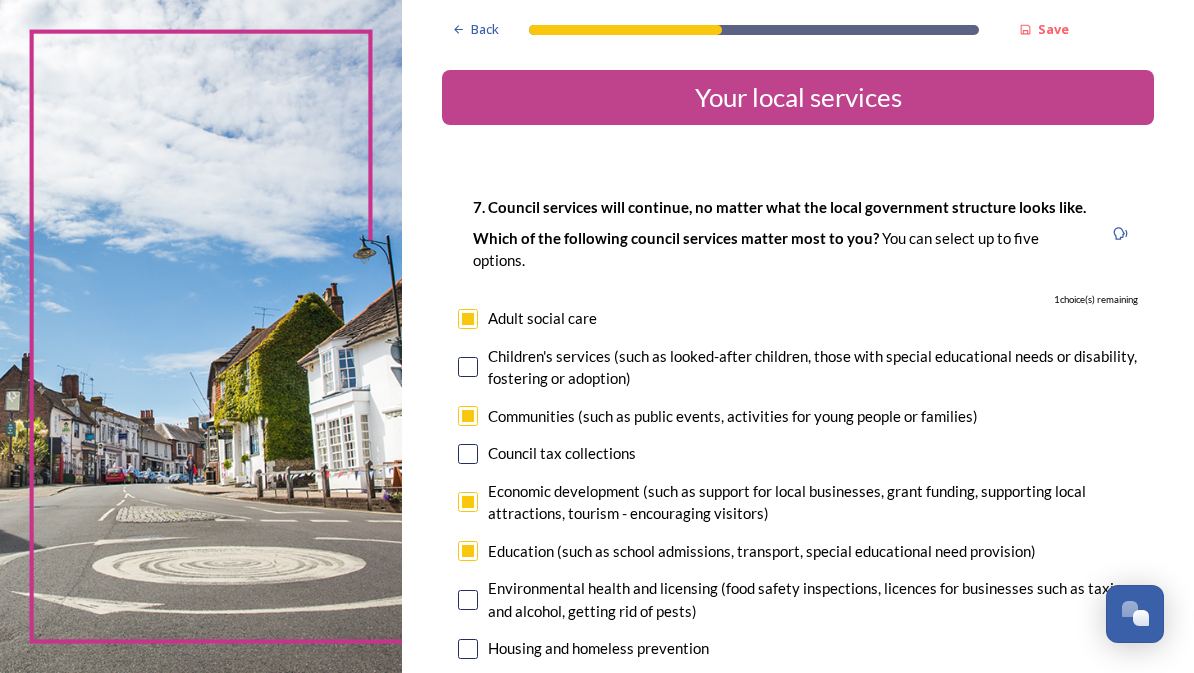 click at bounding box center [468, 600] 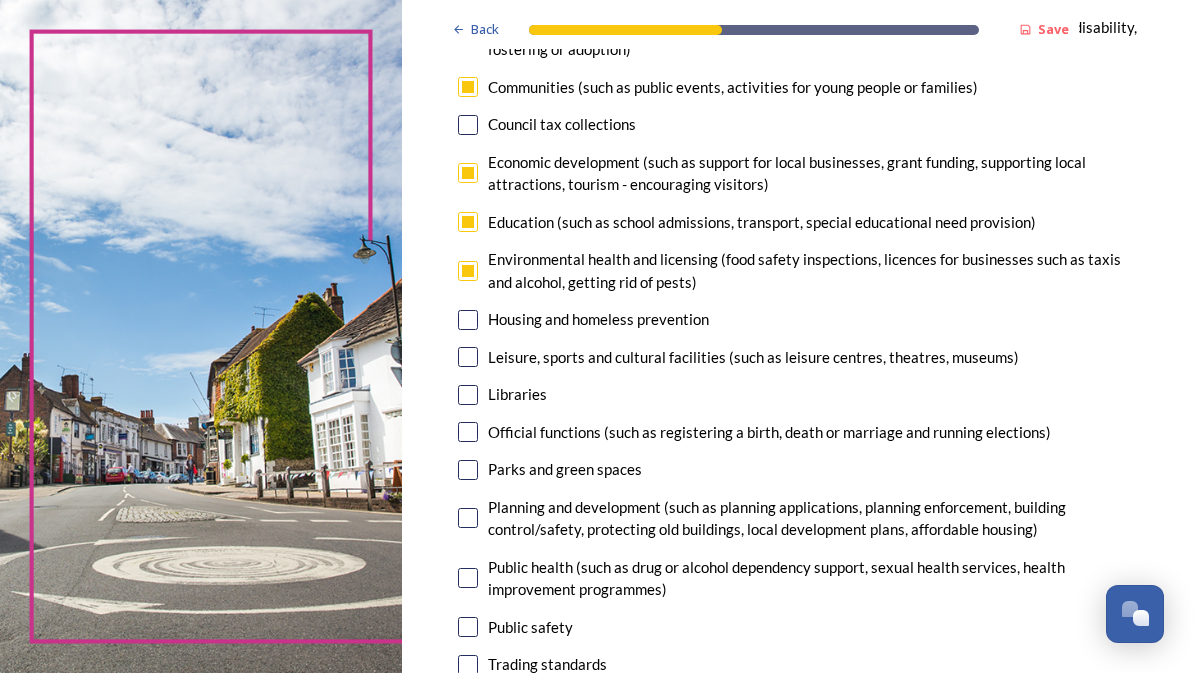 scroll, scrollTop: 329, scrollLeft: 0, axis: vertical 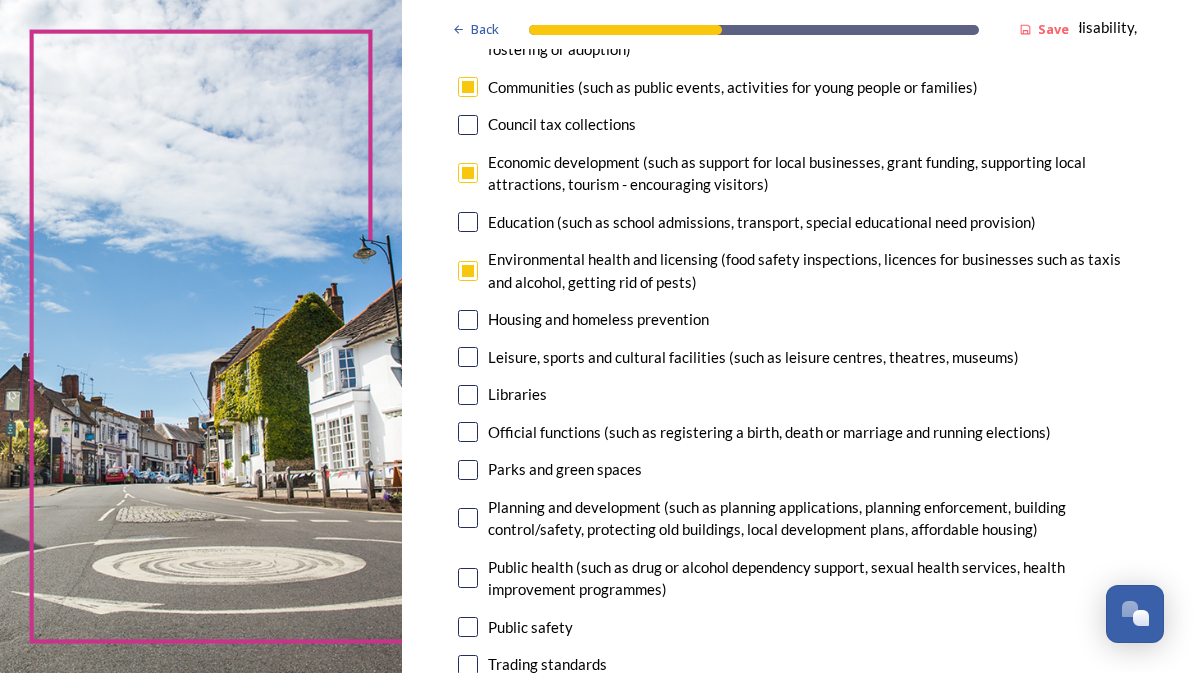 click at bounding box center [468, 357] 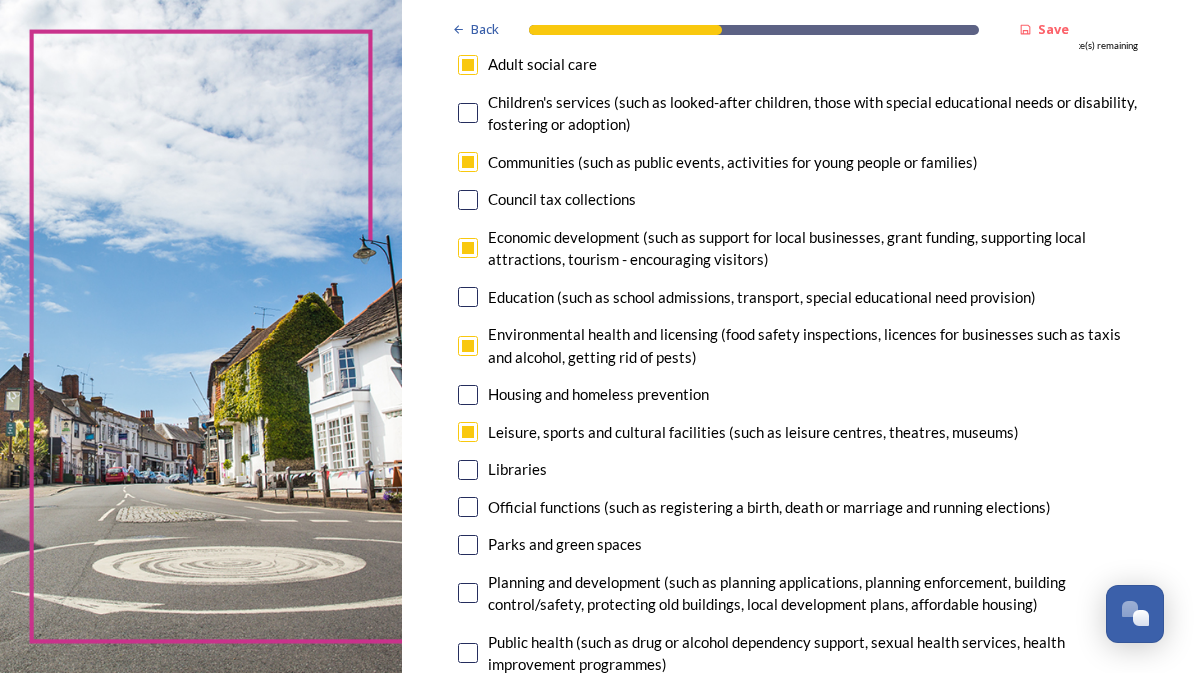 scroll, scrollTop: 254, scrollLeft: 0, axis: vertical 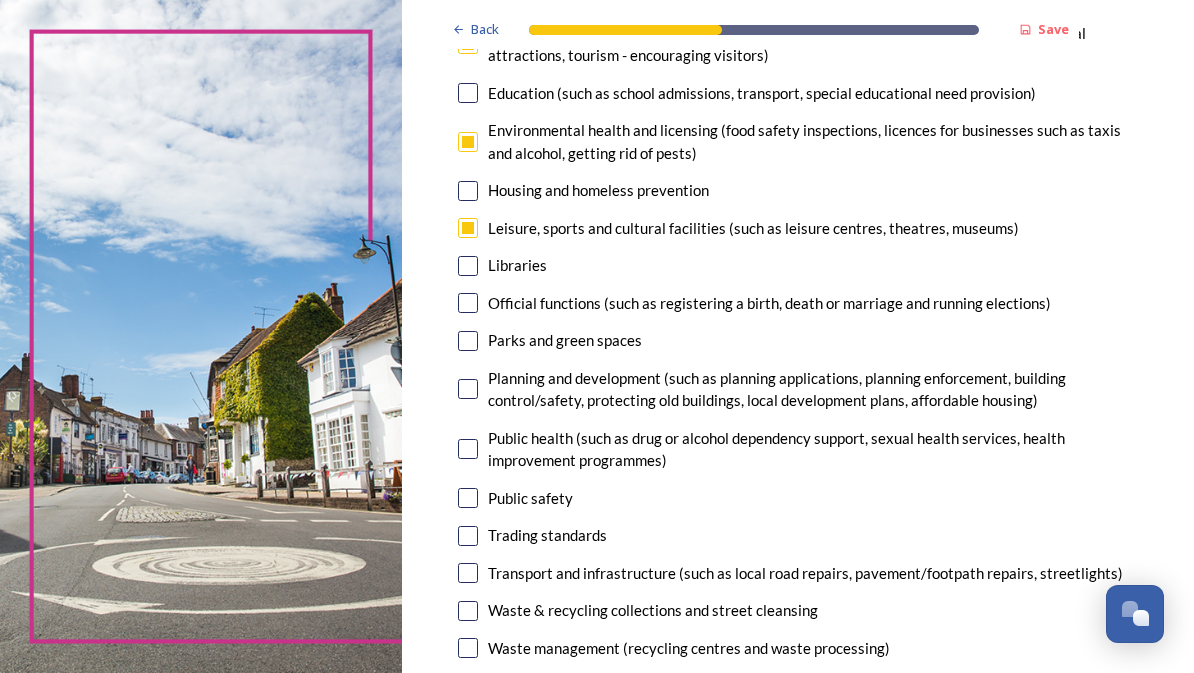 click at bounding box center (468, 498) 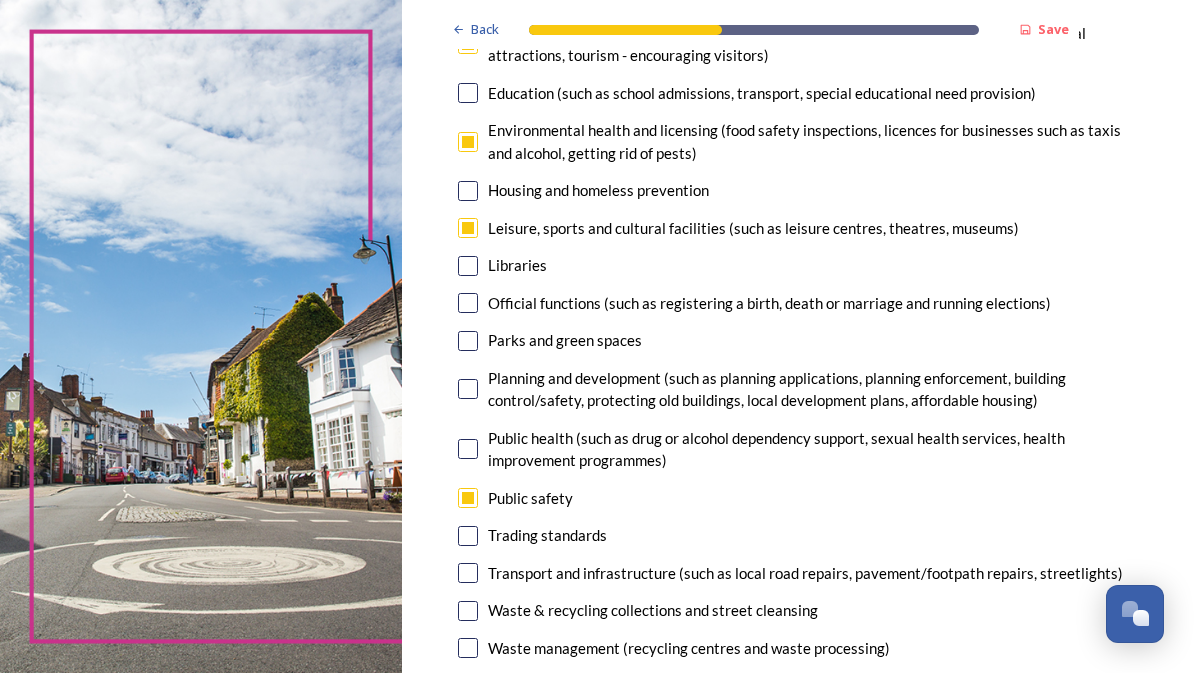 click at bounding box center (468, 573) 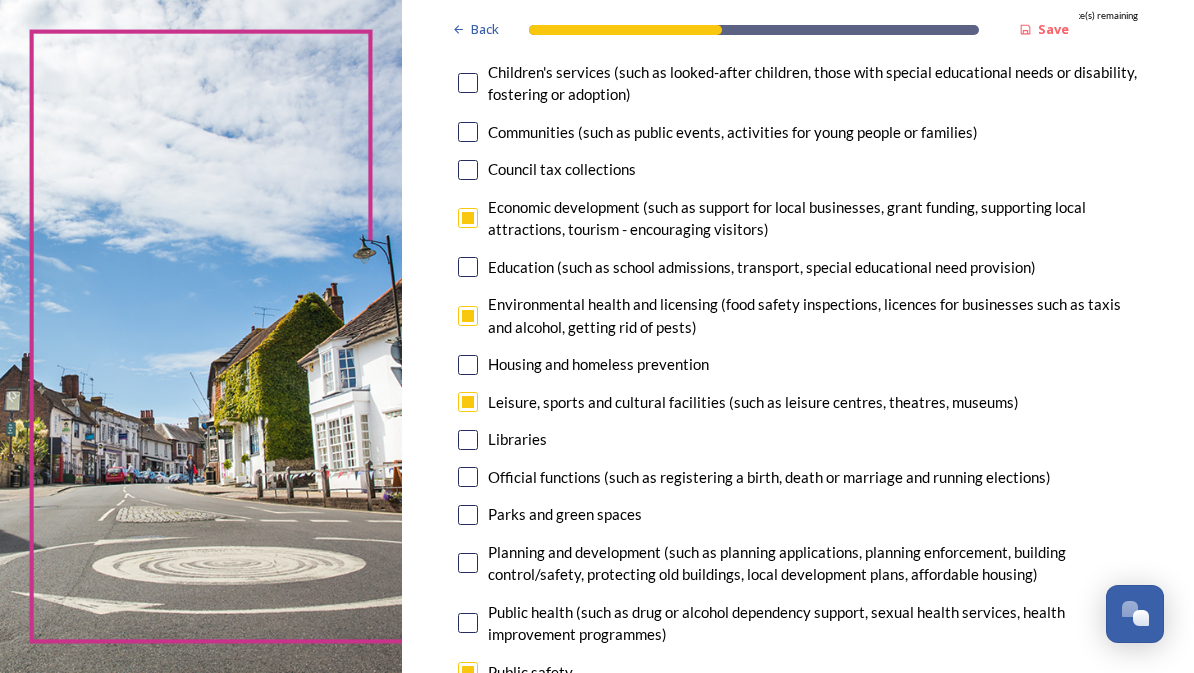 scroll, scrollTop: 285, scrollLeft: 0, axis: vertical 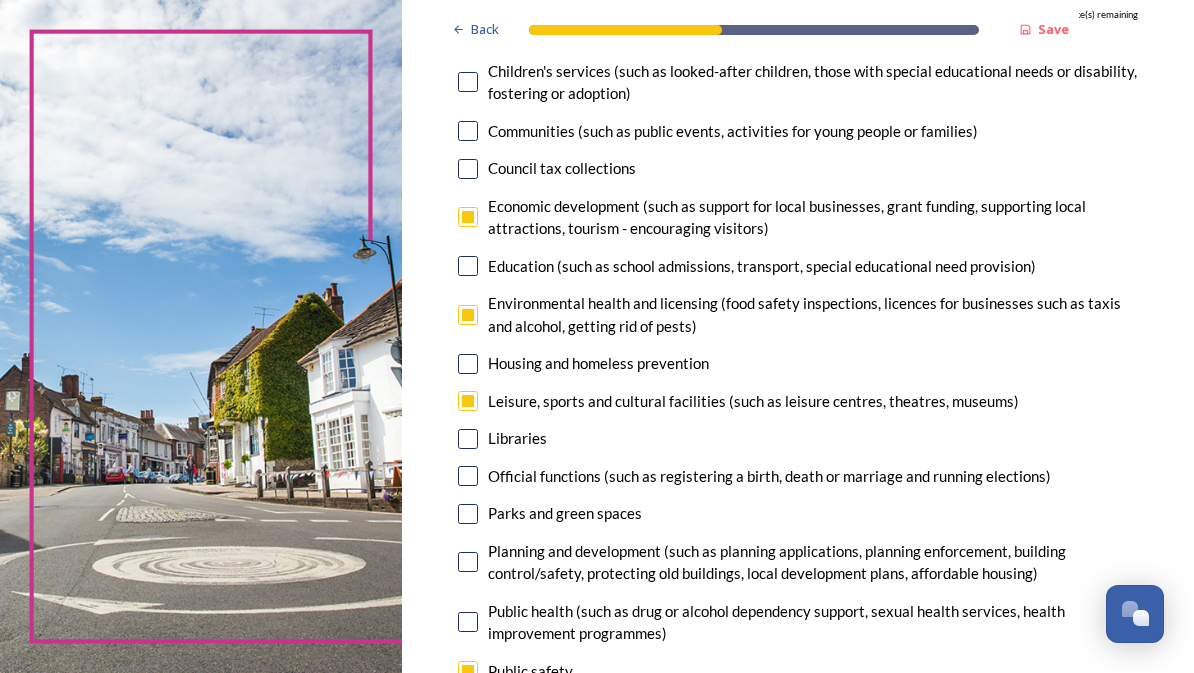 click at bounding box center (468, 217) 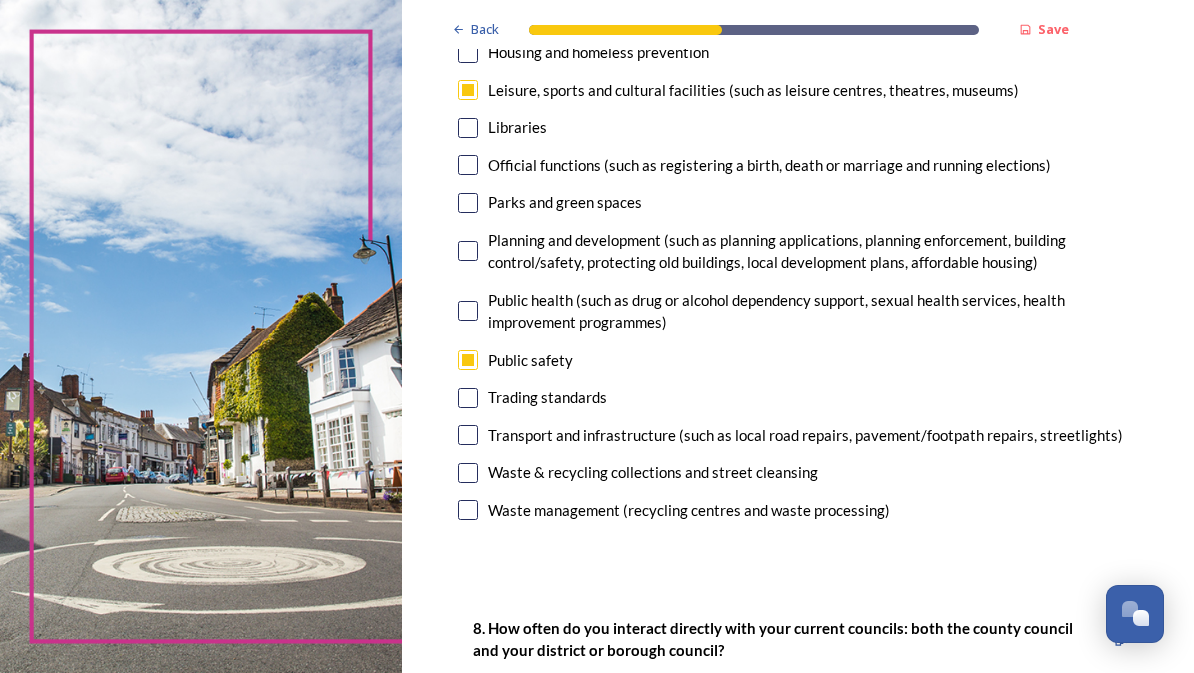 scroll, scrollTop: 597, scrollLeft: 0, axis: vertical 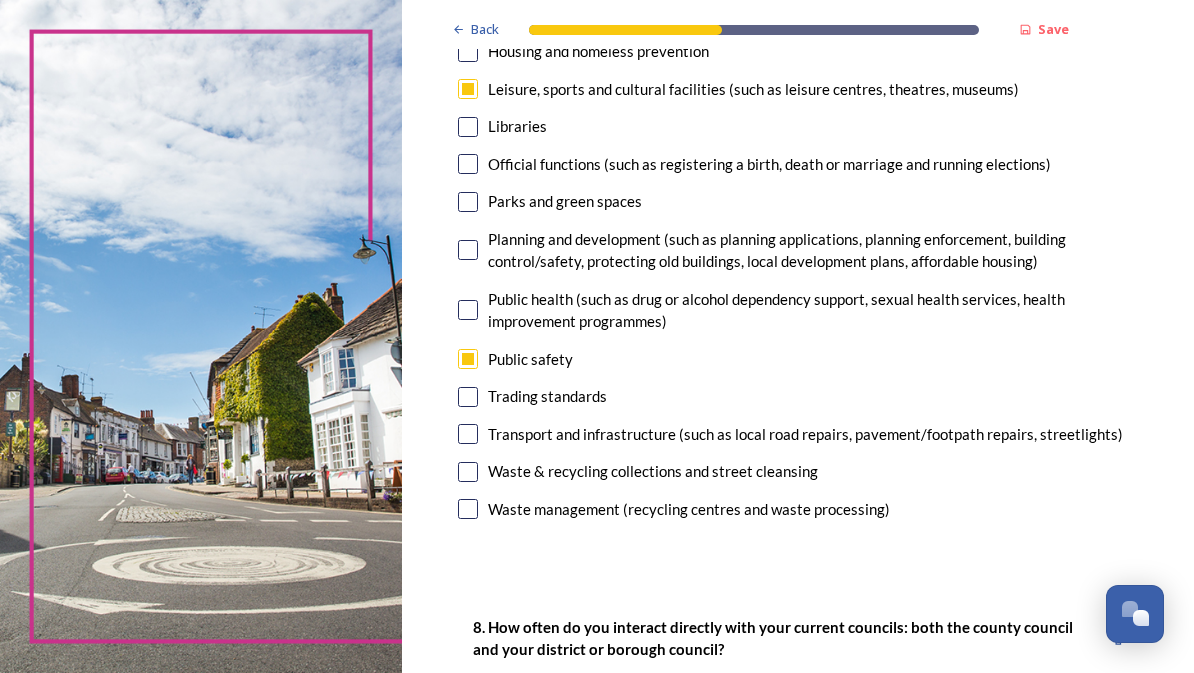 click at bounding box center (468, 472) 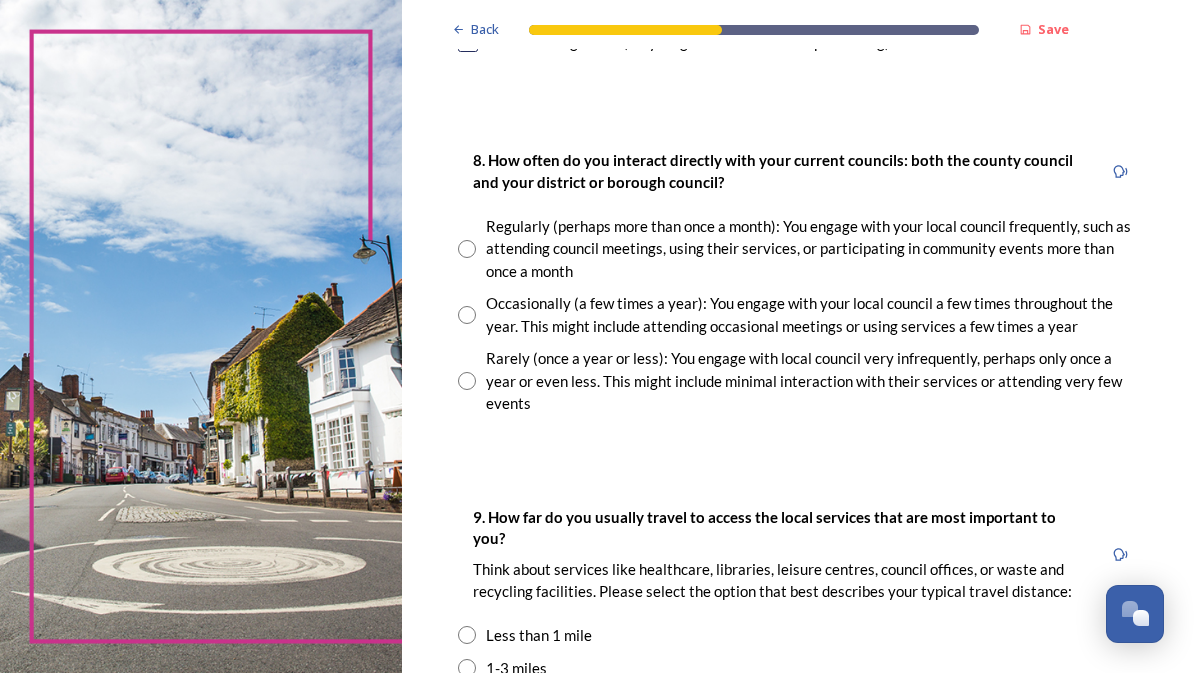 scroll, scrollTop: 1064, scrollLeft: 0, axis: vertical 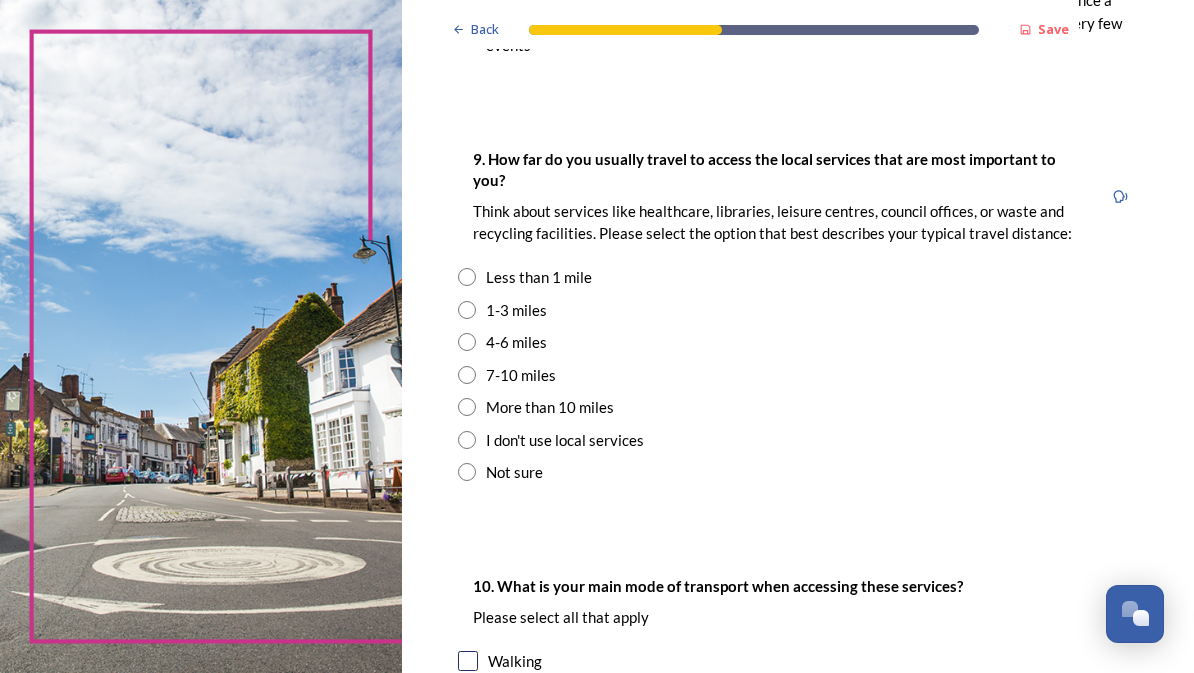click at bounding box center (467, 310) 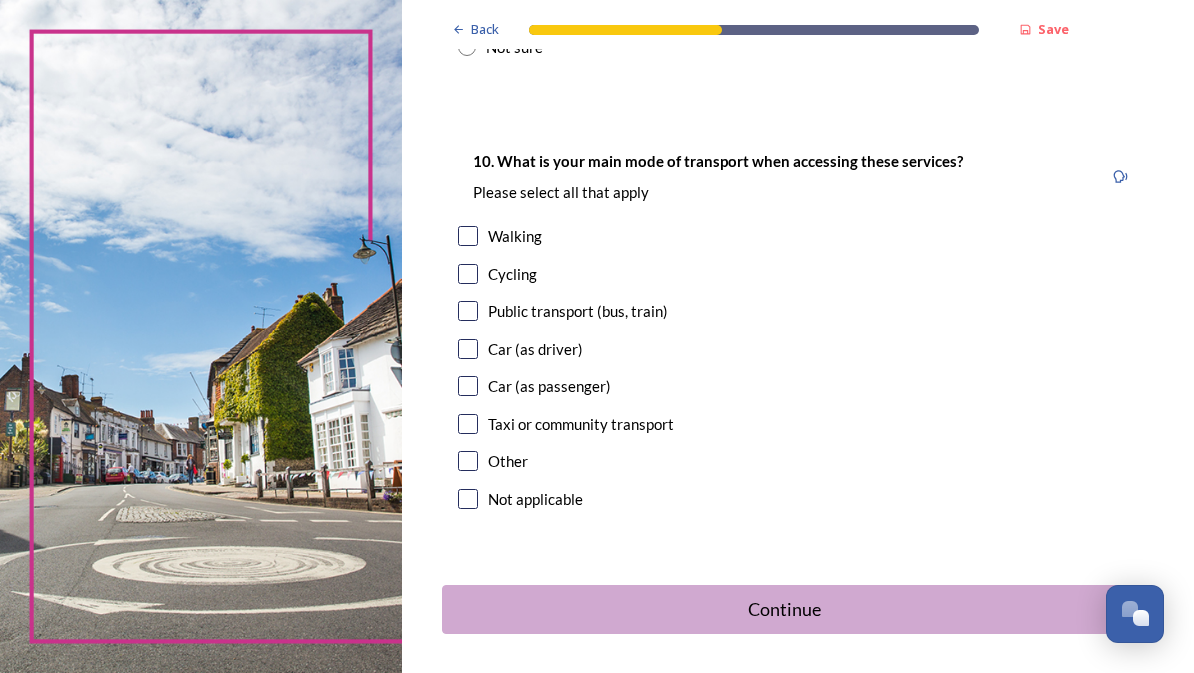 scroll, scrollTop: 1846, scrollLeft: 0, axis: vertical 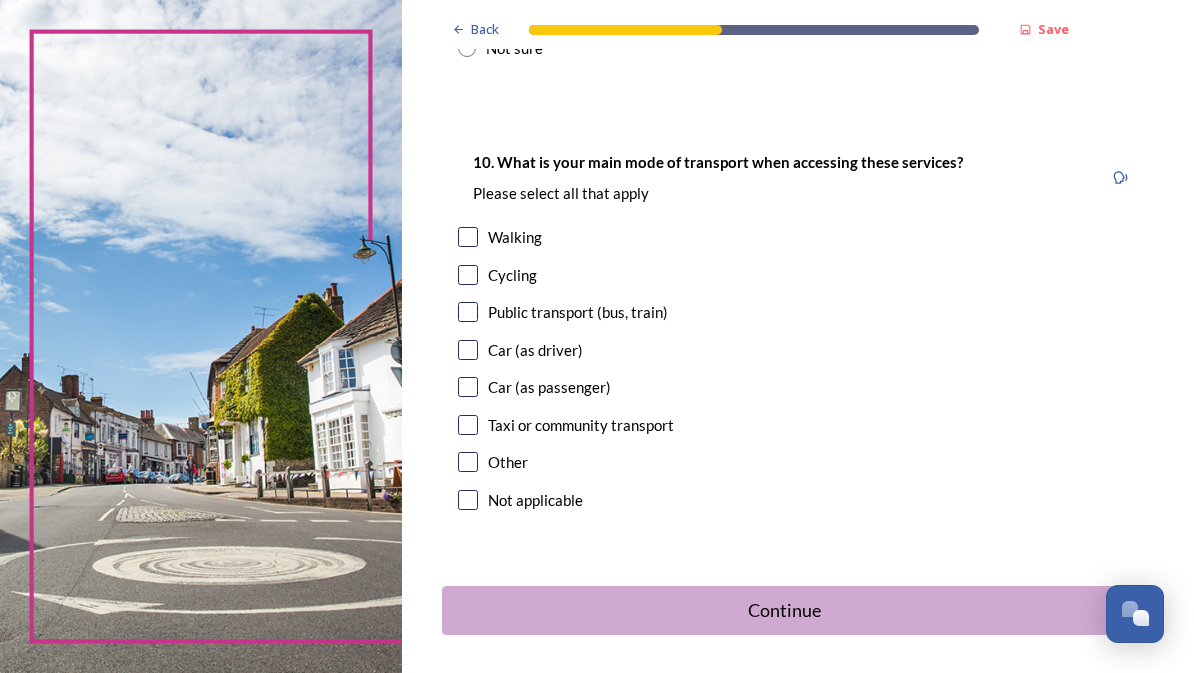click at bounding box center [468, 350] 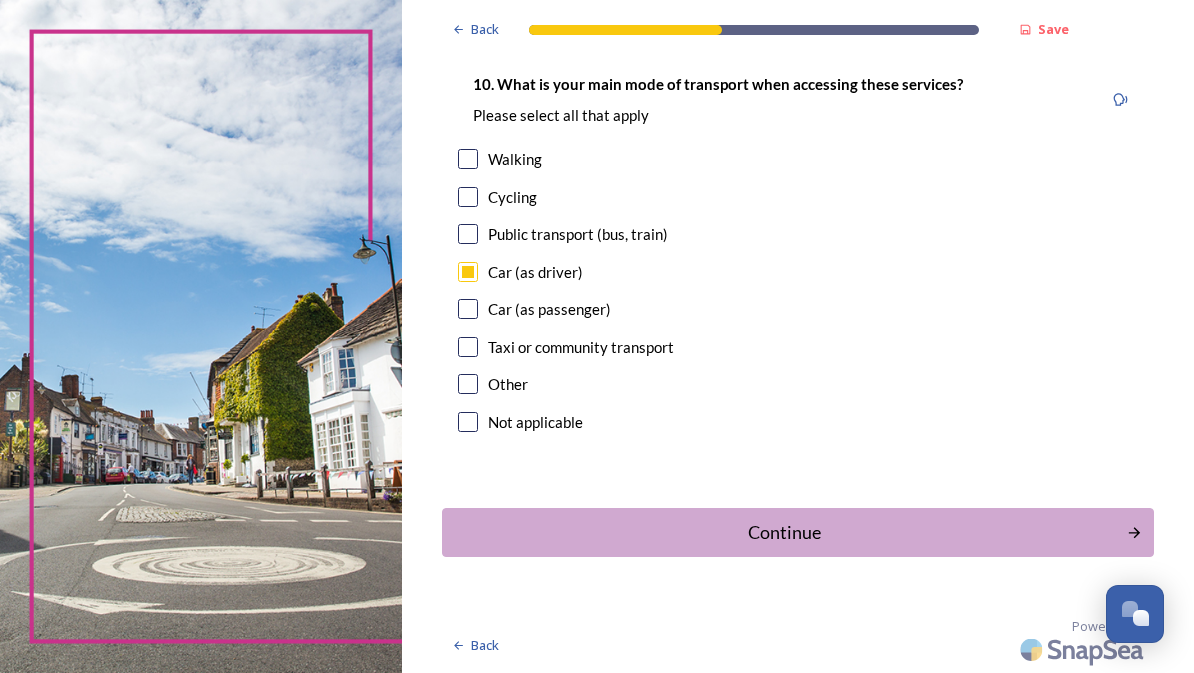 scroll, scrollTop: 2004, scrollLeft: 0, axis: vertical 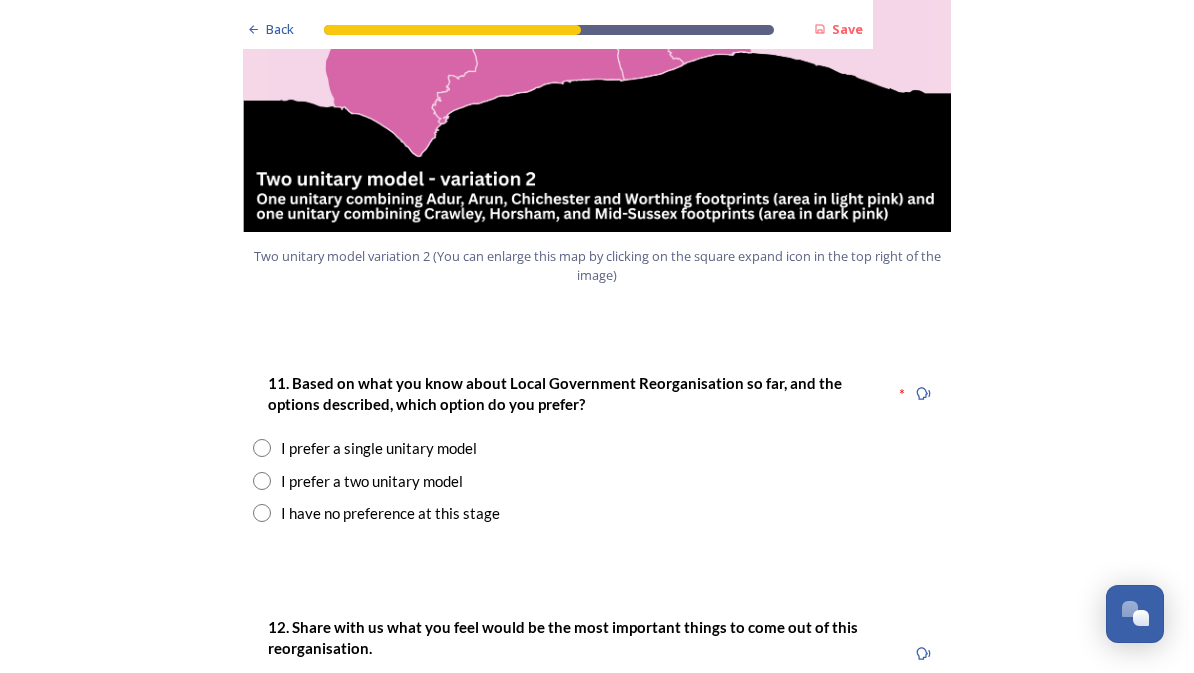 click at bounding box center [262, 481] 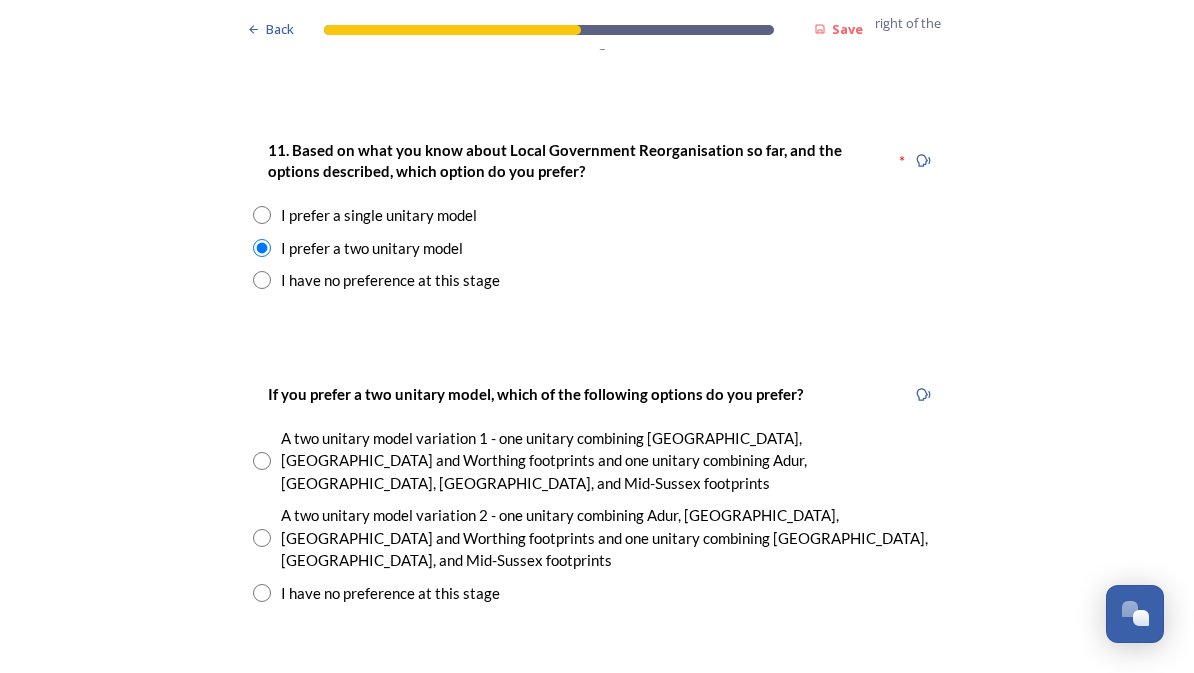 scroll, scrollTop: 2660, scrollLeft: 0, axis: vertical 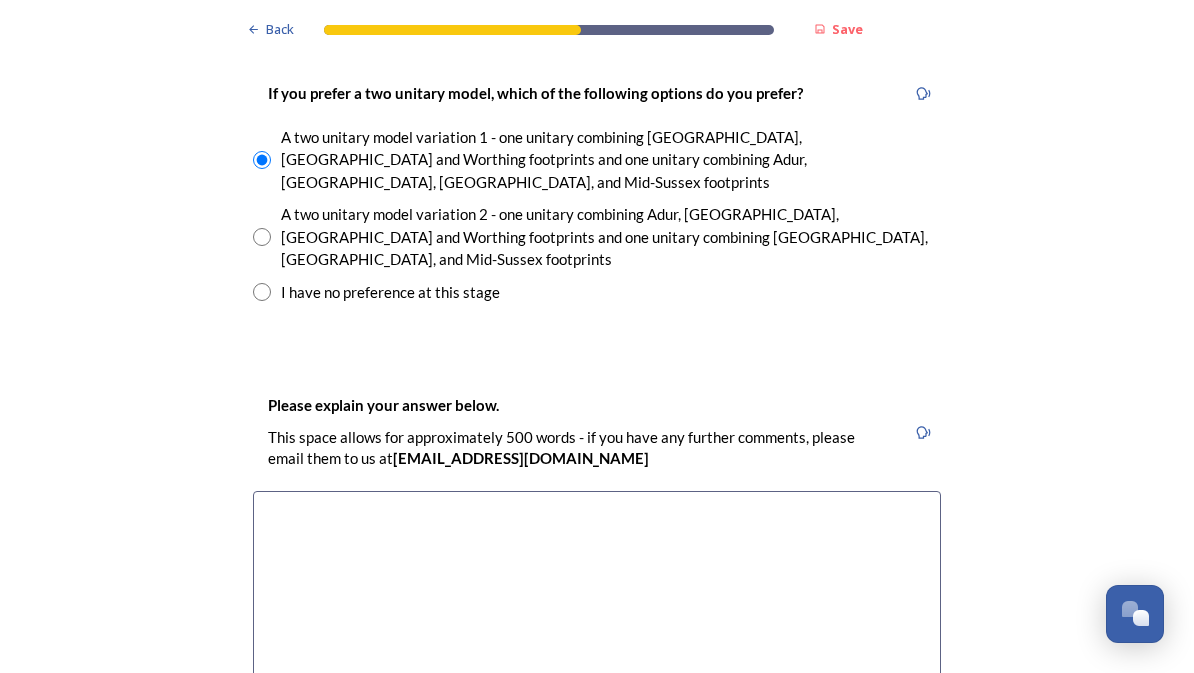 click at bounding box center [597, 603] 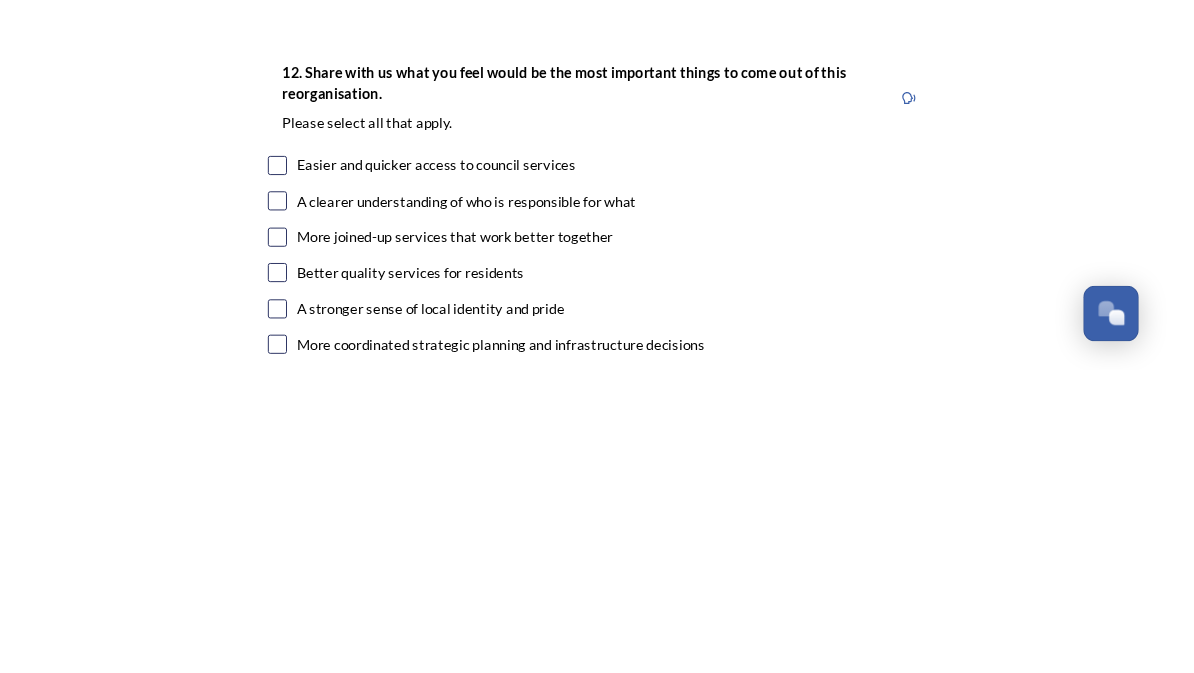scroll, scrollTop: 3404, scrollLeft: 0, axis: vertical 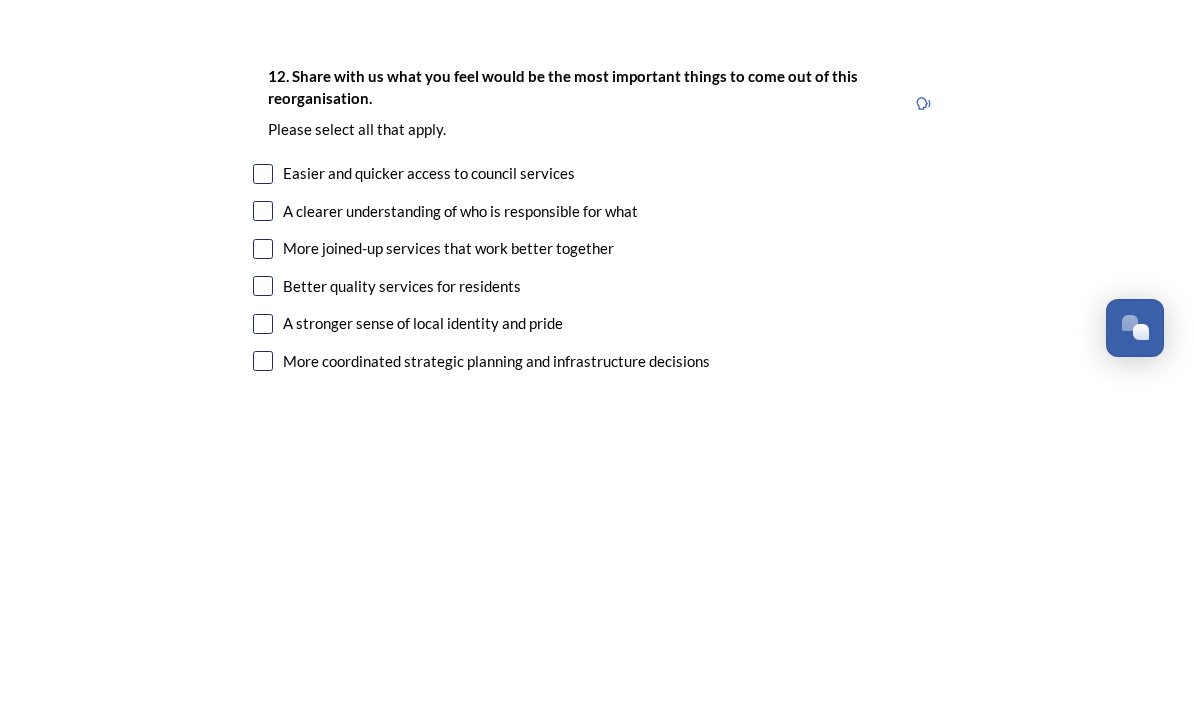 type on "Best of choices. Still too big. Should be divided into 3 minimum." 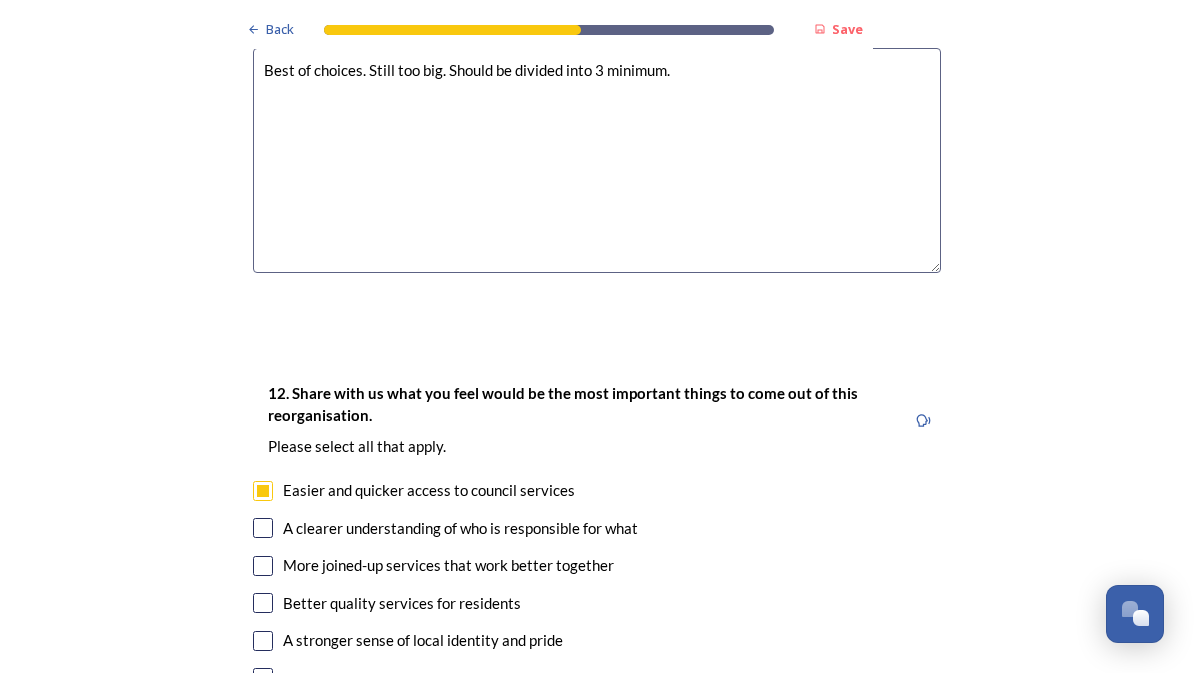 click at bounding box center [263, 528] 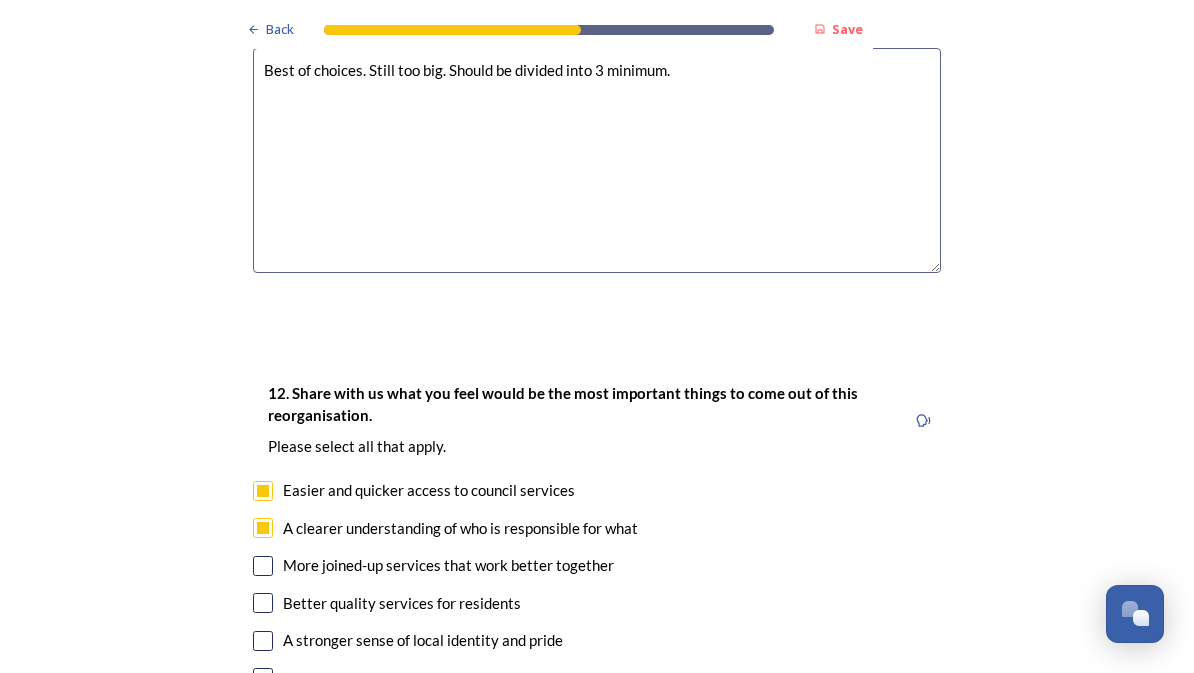 click at bounding box center [263, 566] 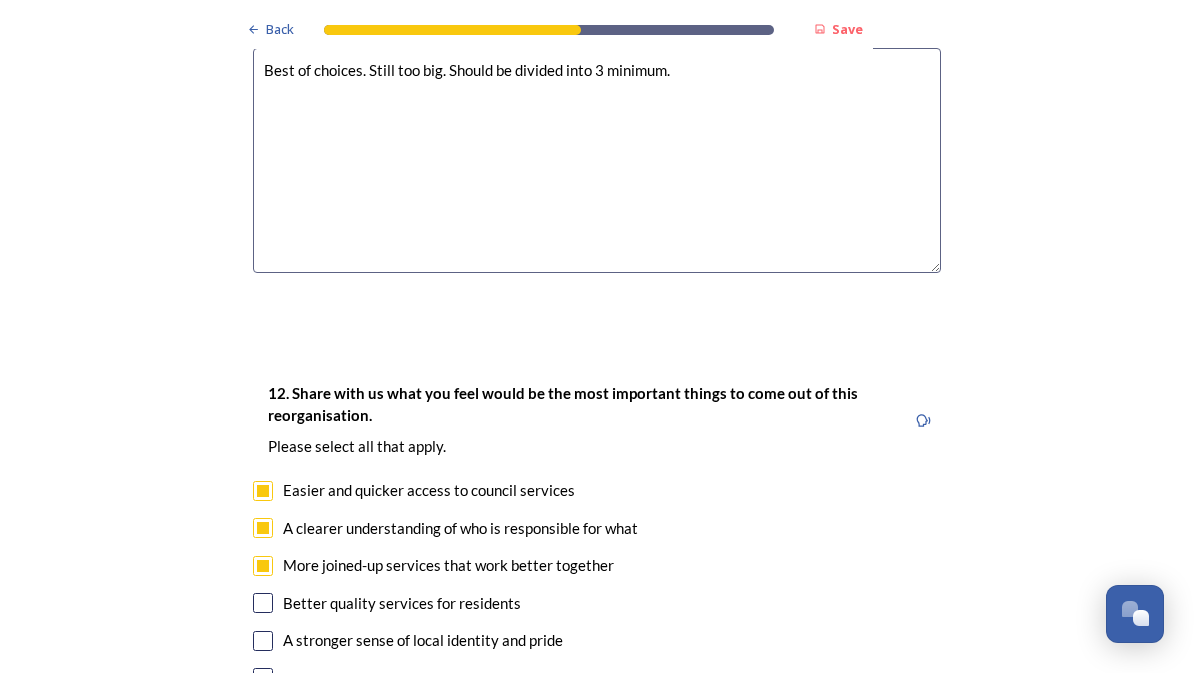 click at bounding box center (263, 603) 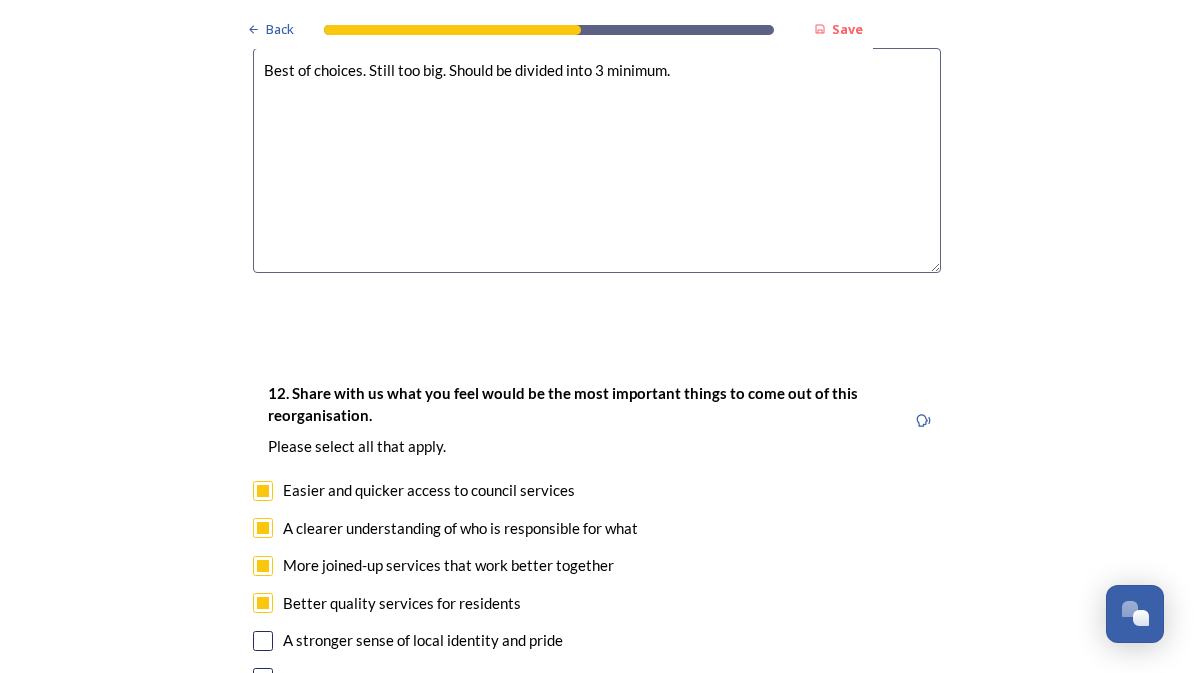 click at bounding box center [263, 678] 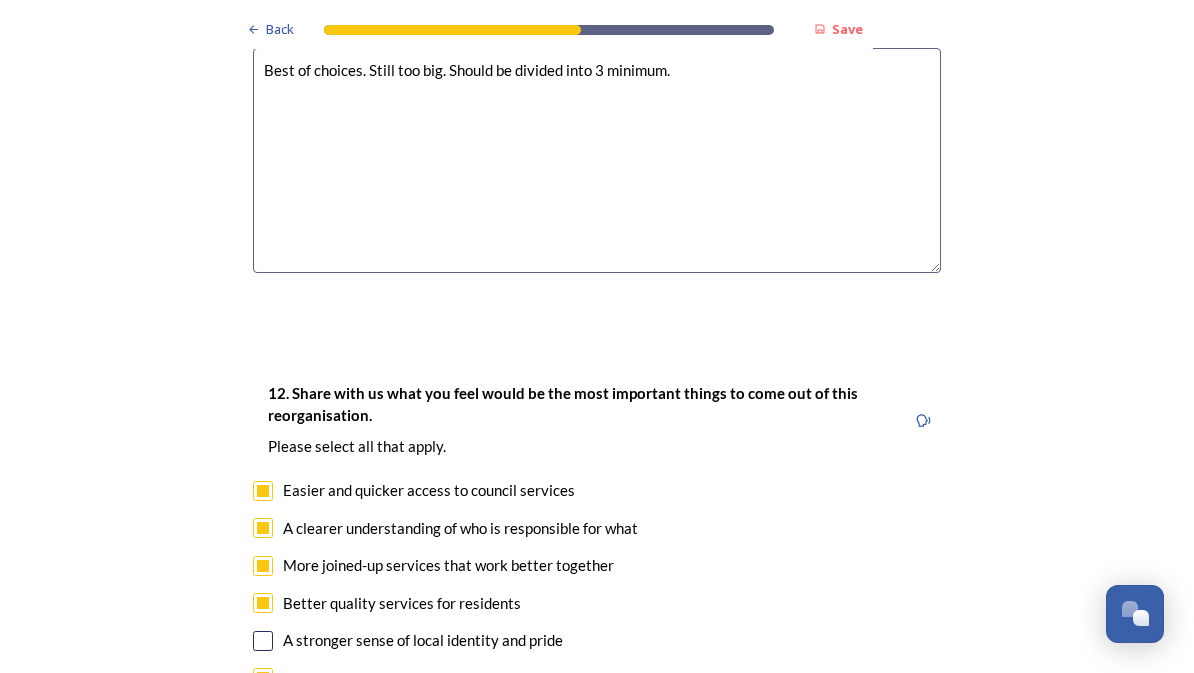 click at bounding box center [263, 716] 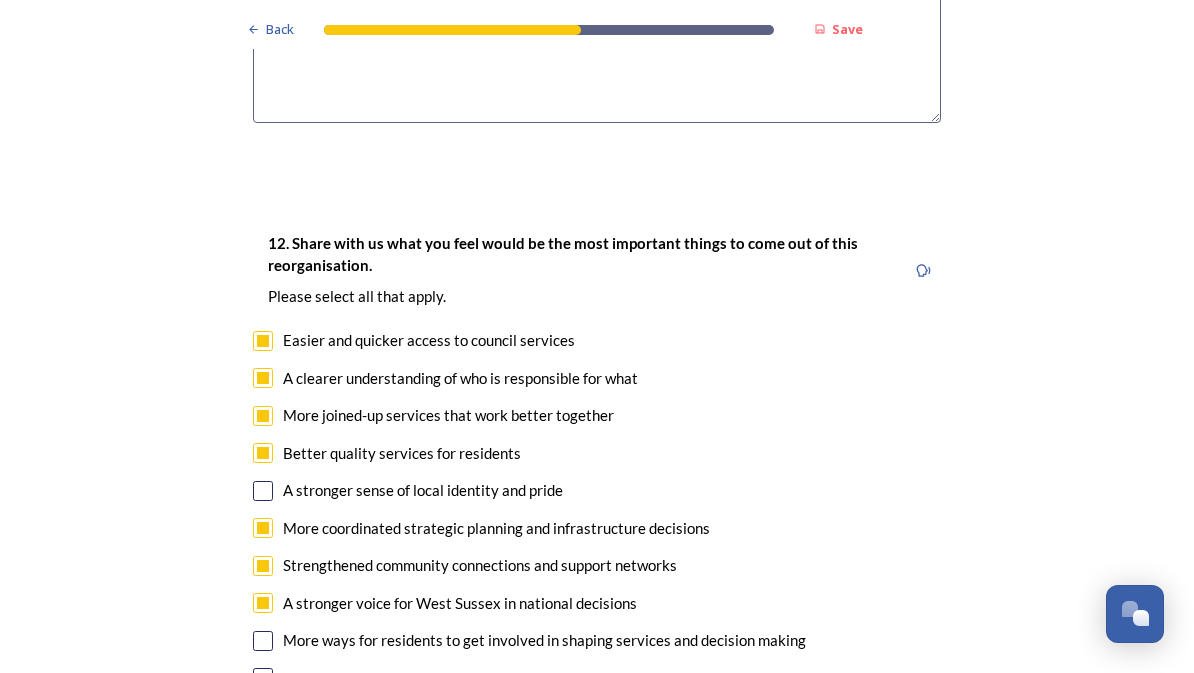 scroll, scrollTop: 3554, scrollLeft: 0, axis: vertical 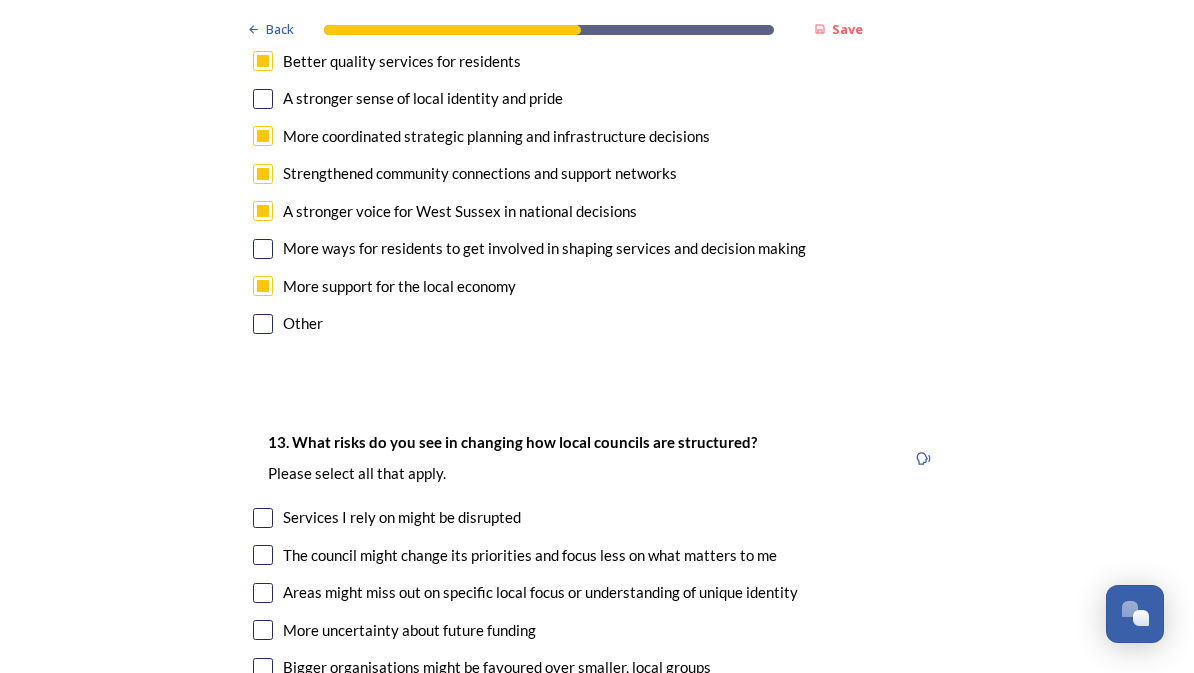 click at bounding box center (263, 593) 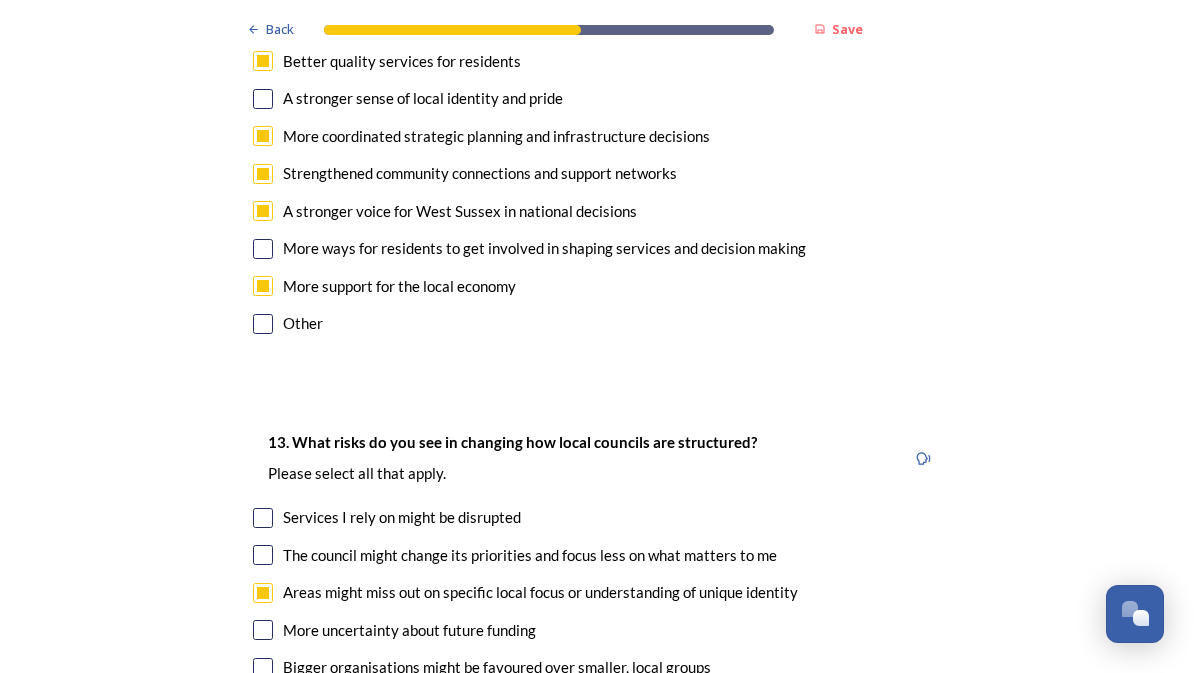 click at bounding box center (263, 630) 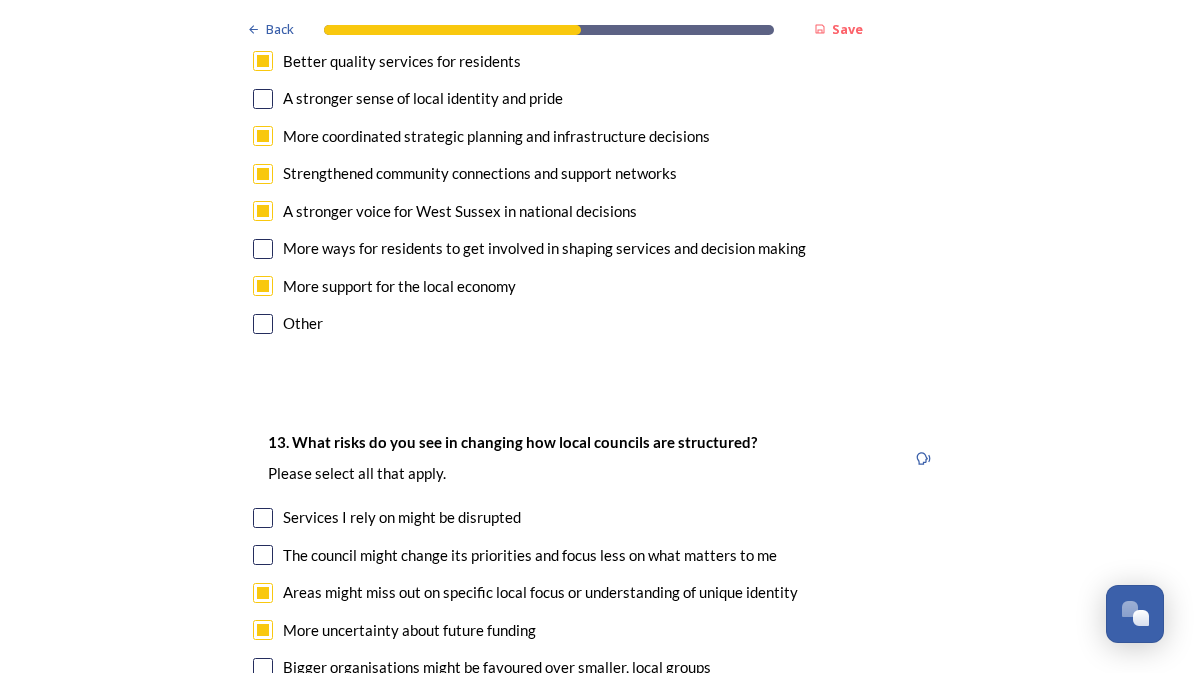 click at bounding box center [263, 743] 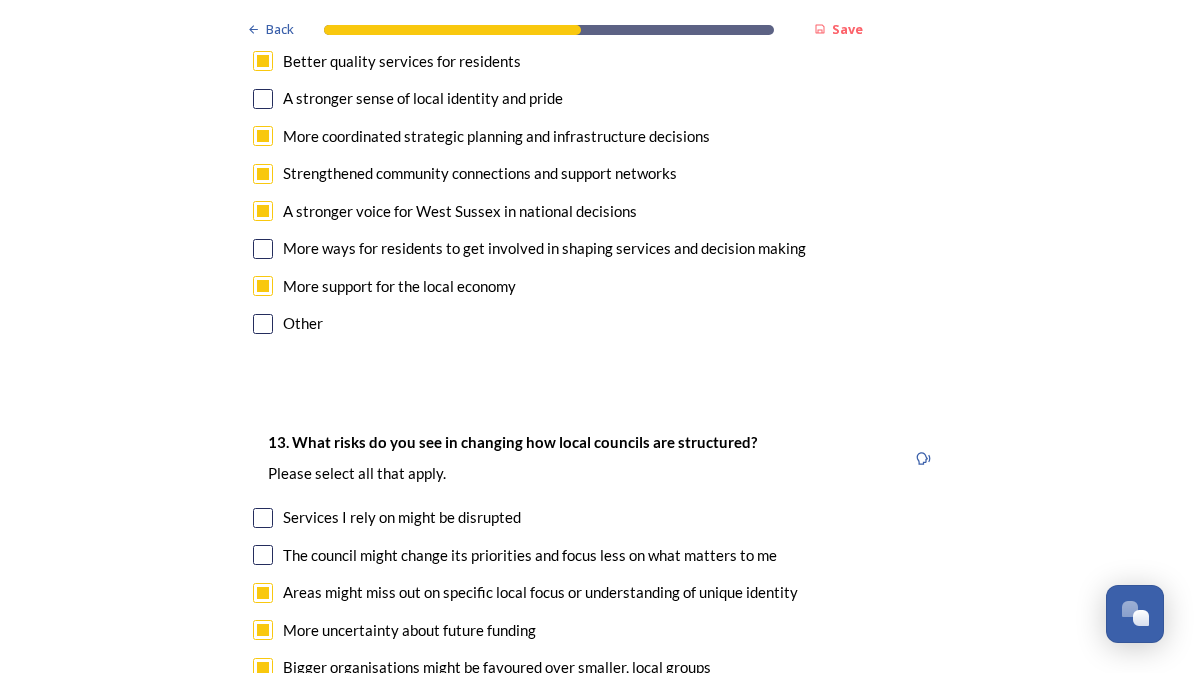 click at bounding box center [263, 555] 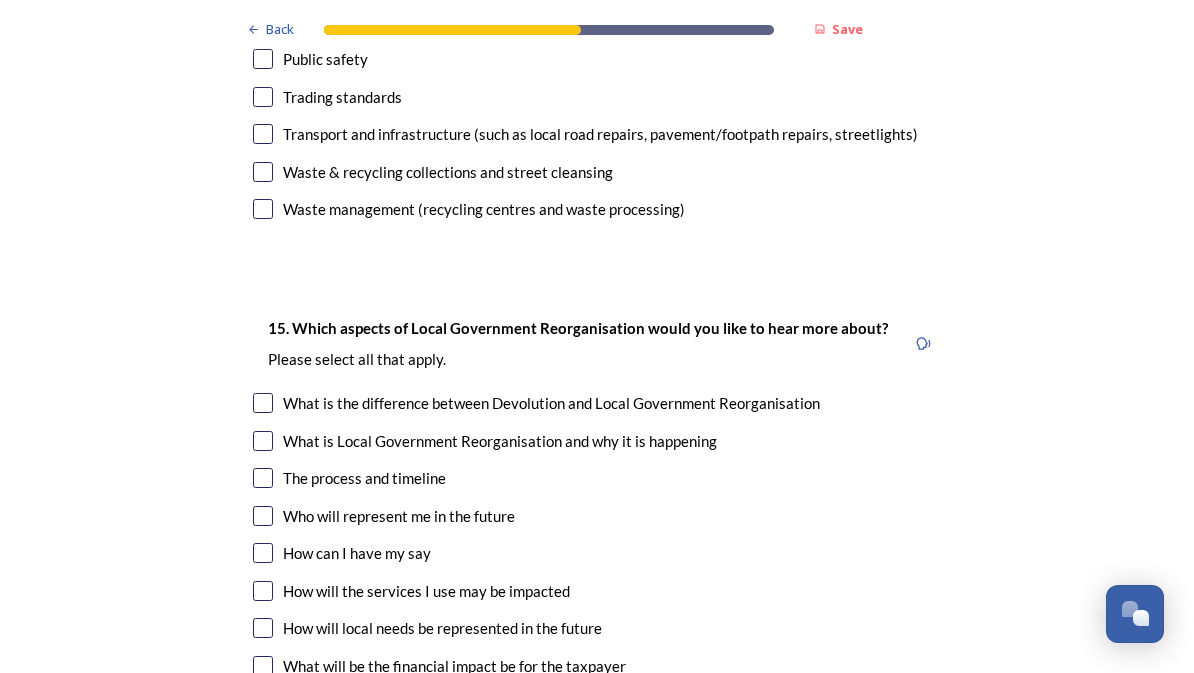 scroll, scrollTop: 5592, scrollLeft: 0, axis: vertical 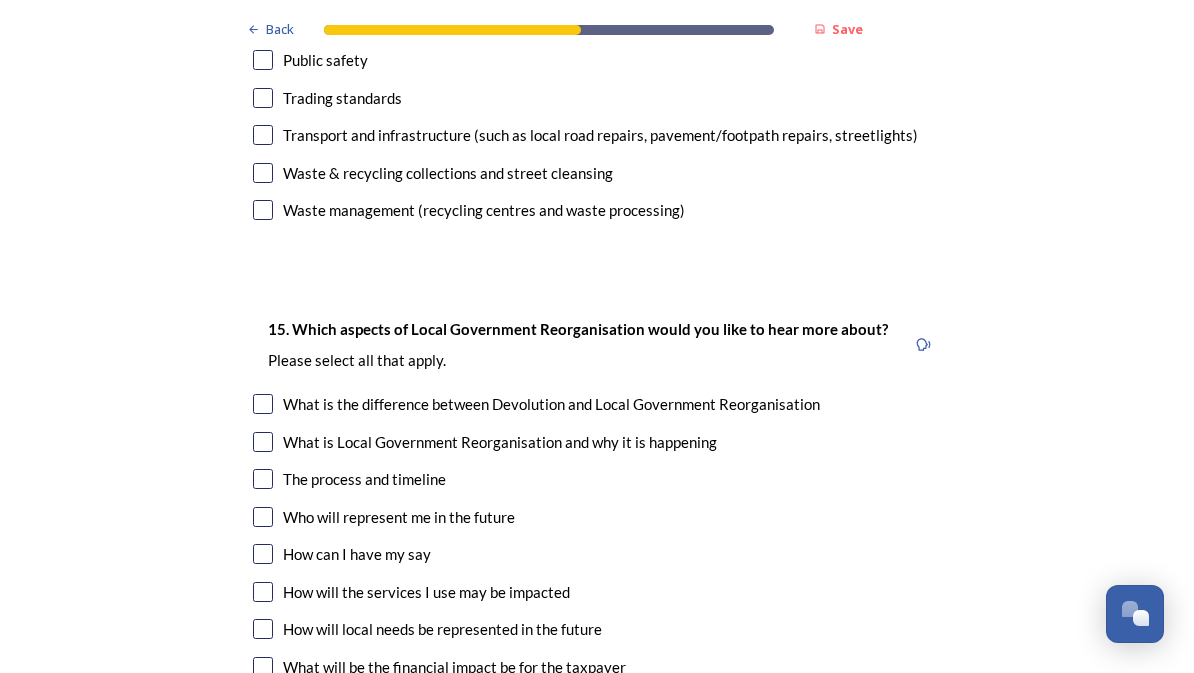 click at bounding box center (263, 517) 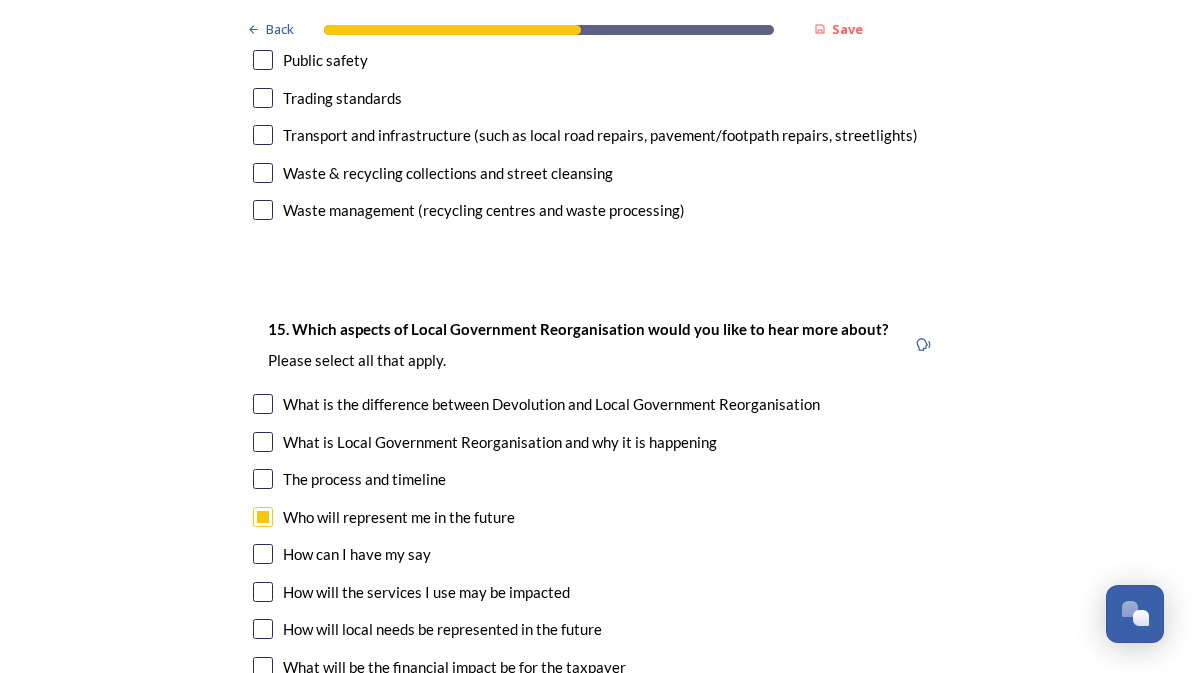 click at bounding box center [263, 592] 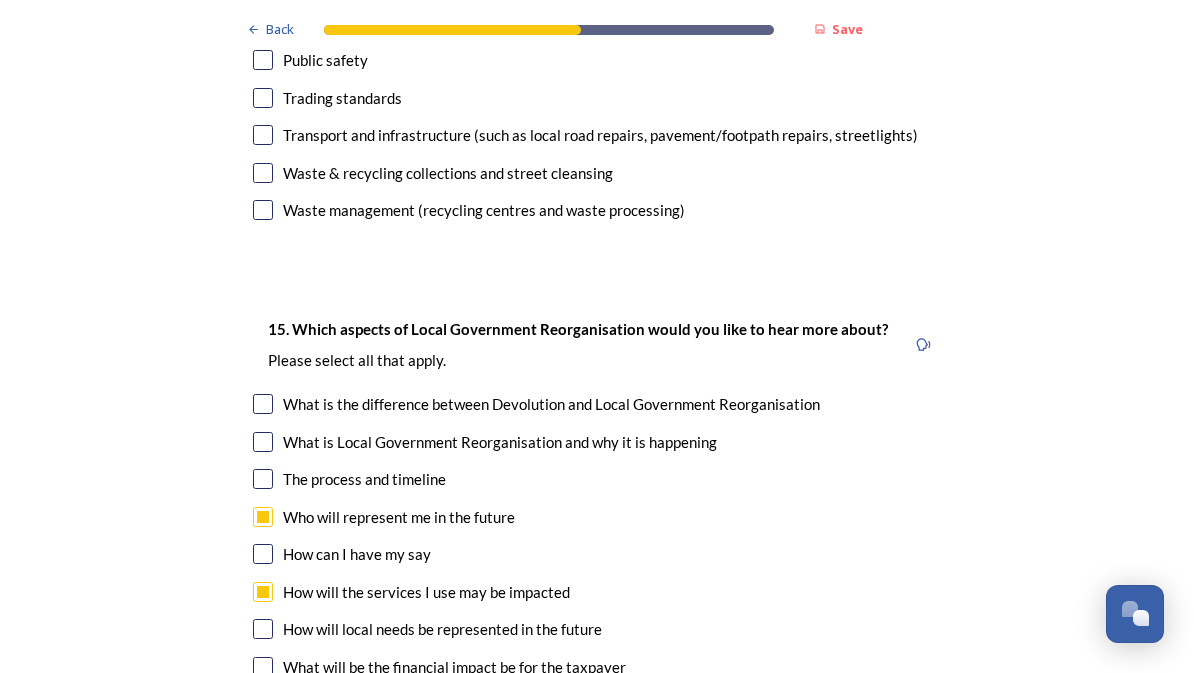 click at bounding box center (263, 629) 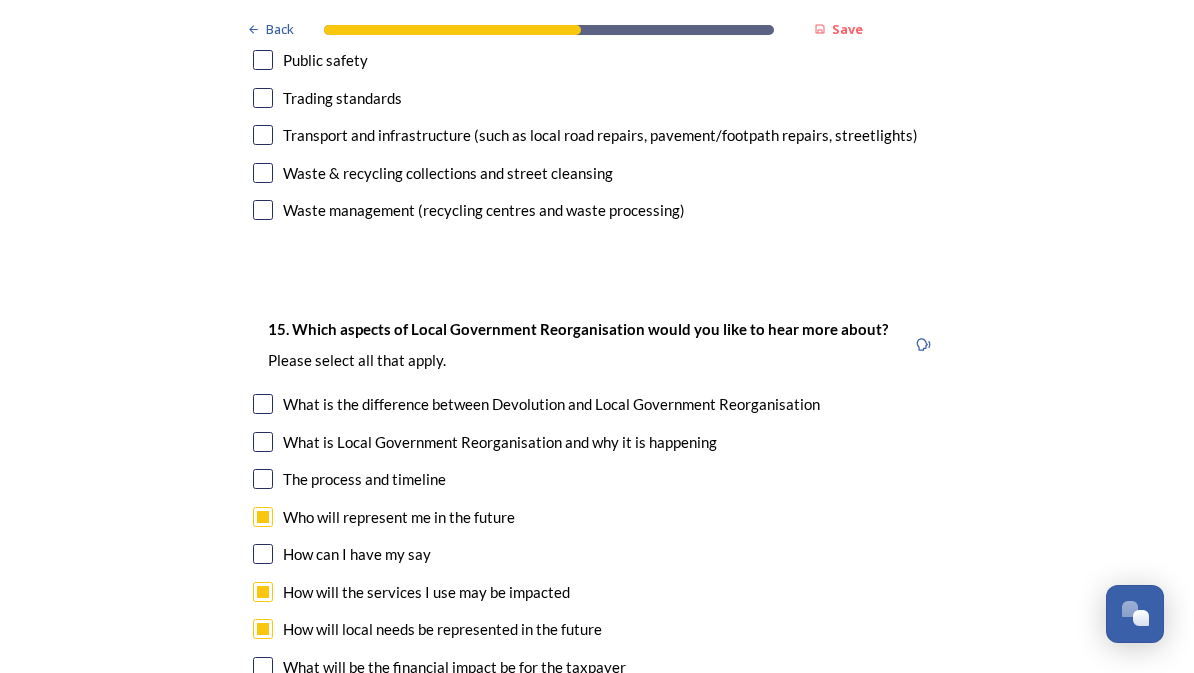 click at bounding box center [263, 704] 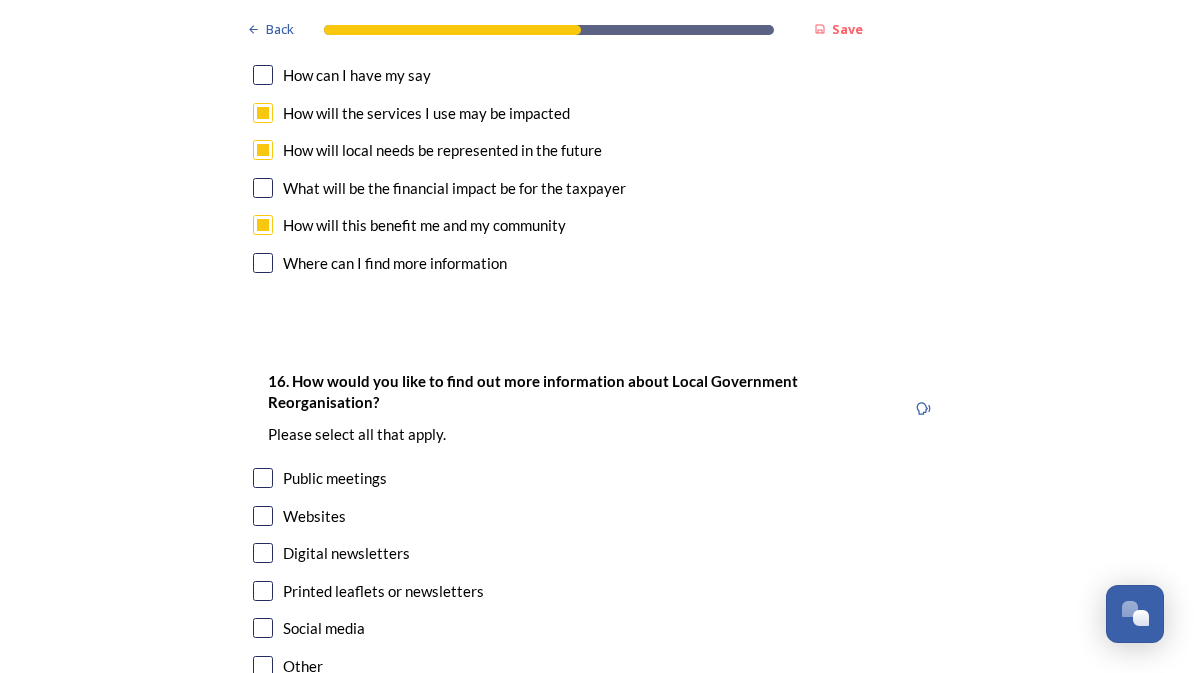 scroll, scrollTop: 6072, scrollLeft: 0, axis: vertical 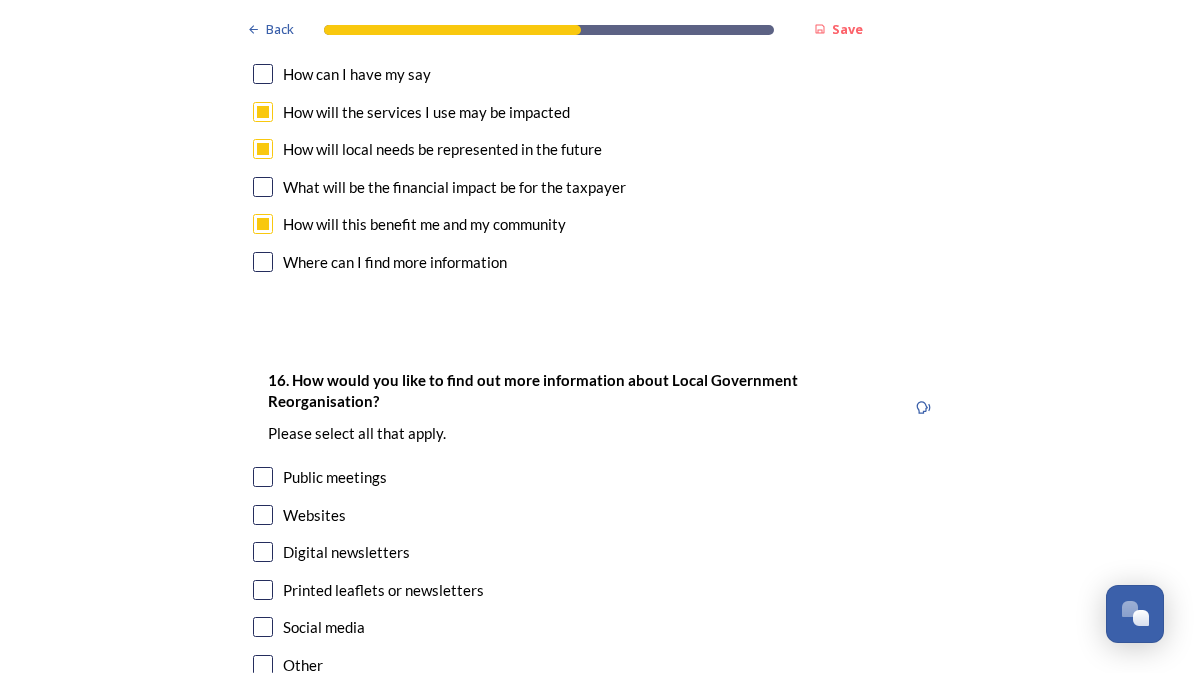 click at bounding box center [263, 552] 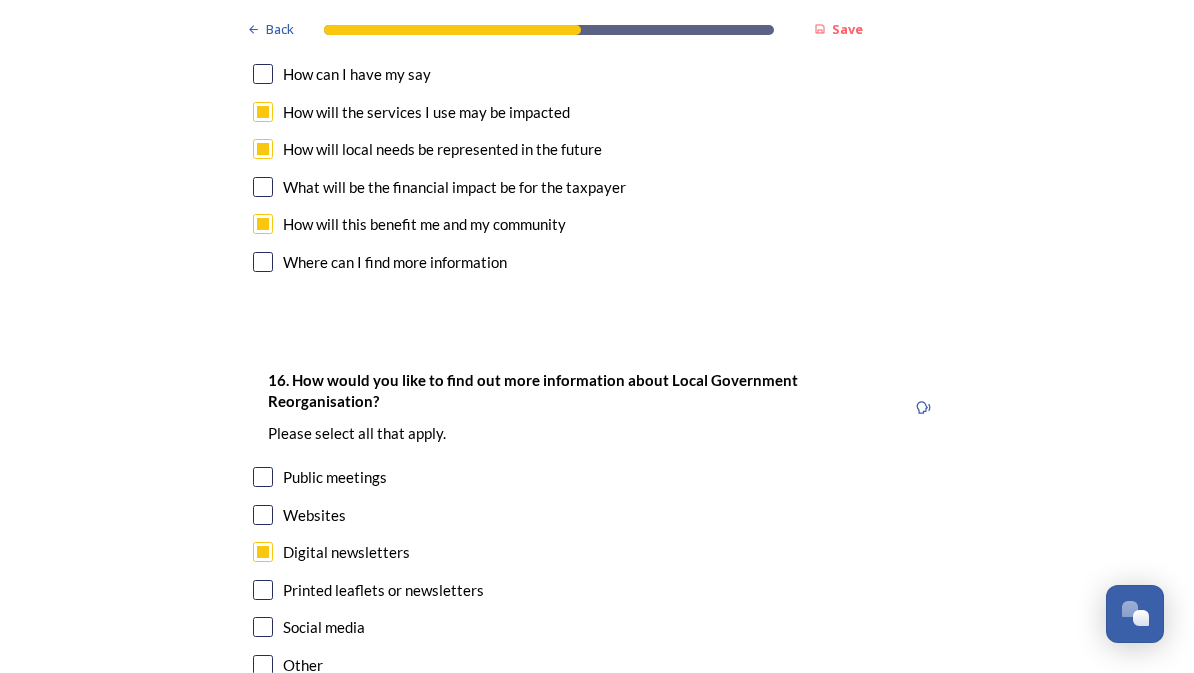 click on "Continue" at bounding box center (583, 775) 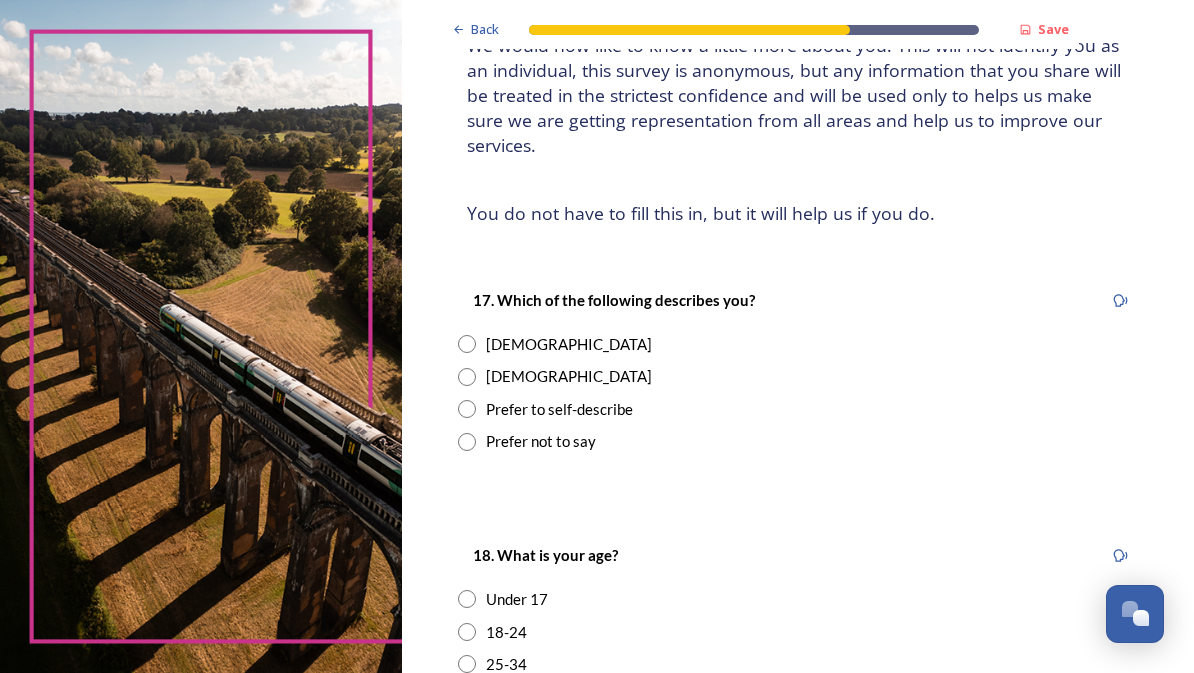 scroll, scrollTop: 165, scrollLeft: 0, axis: vertical 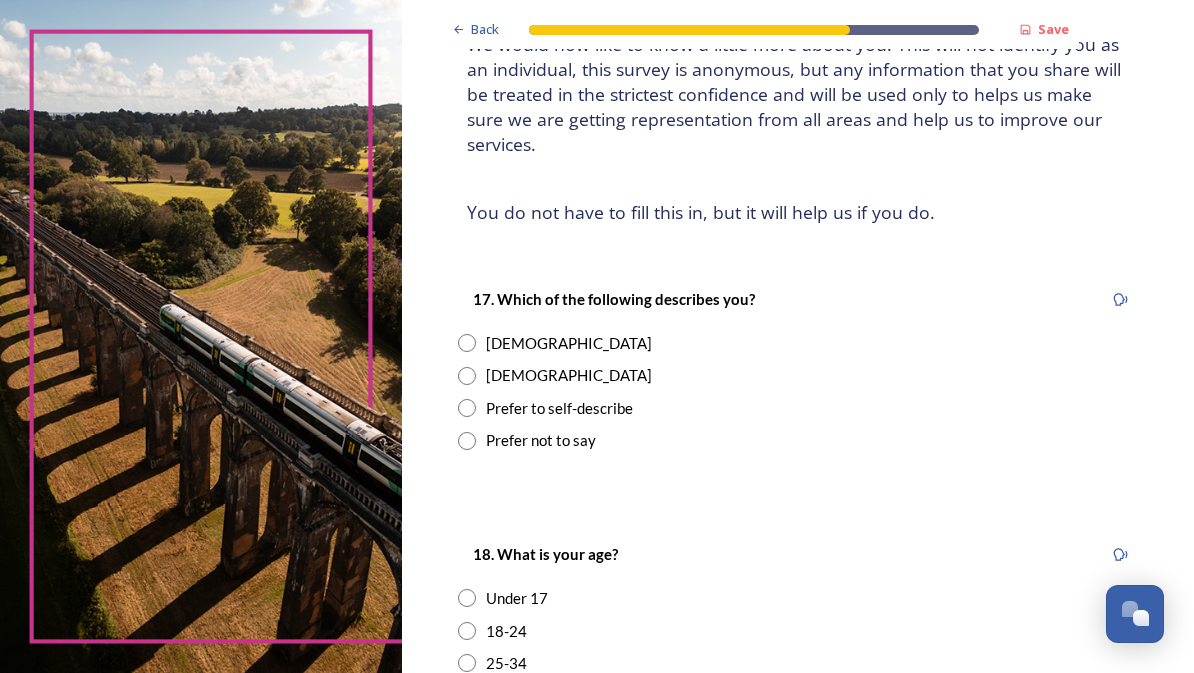 click at bounding box center [467, 343] 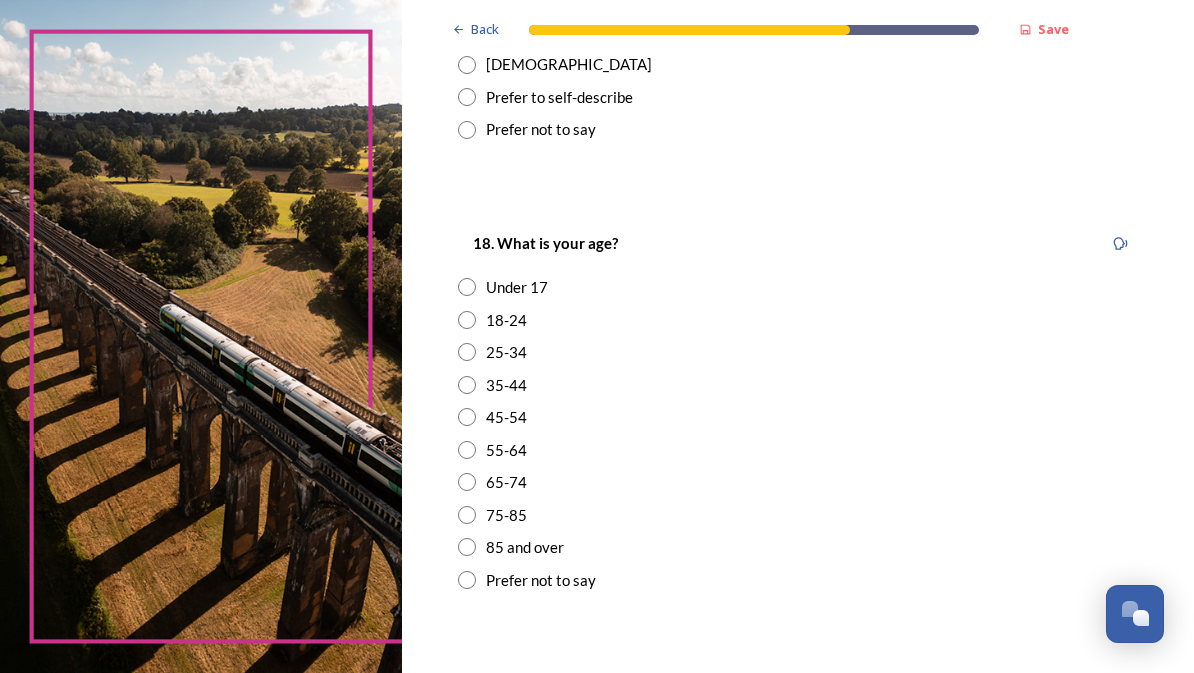scroll, scrollTop: 471, scrollLeft: 0, axis: vertical 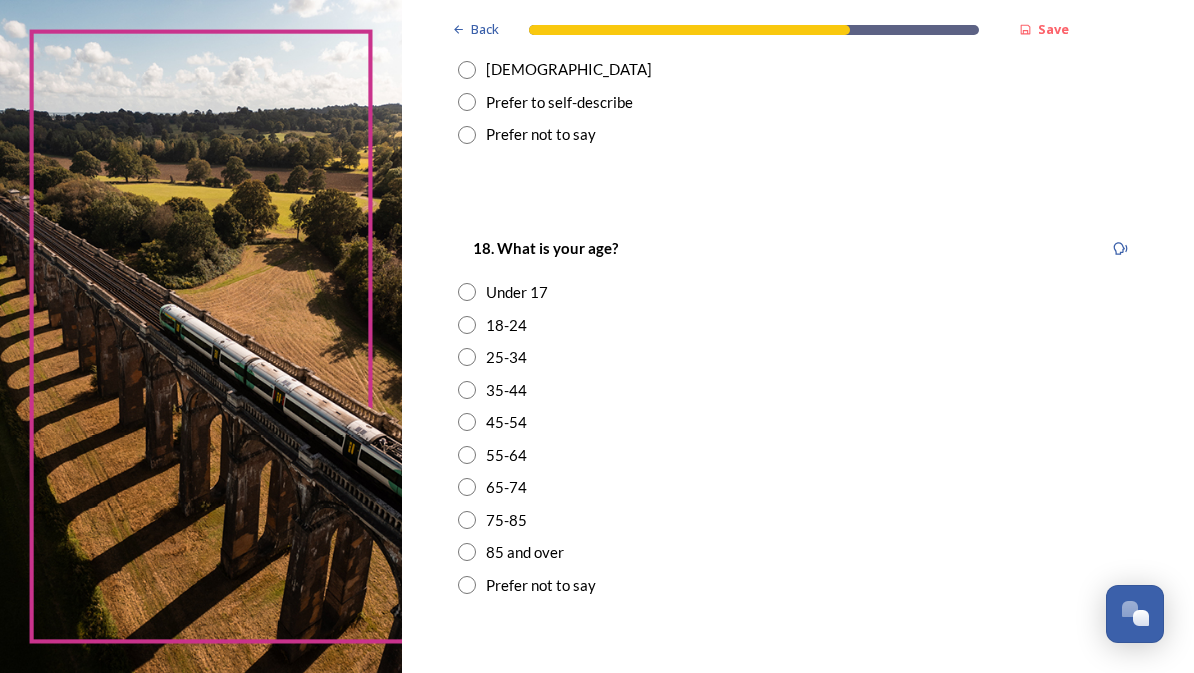 click at bounding box center (467, 487) 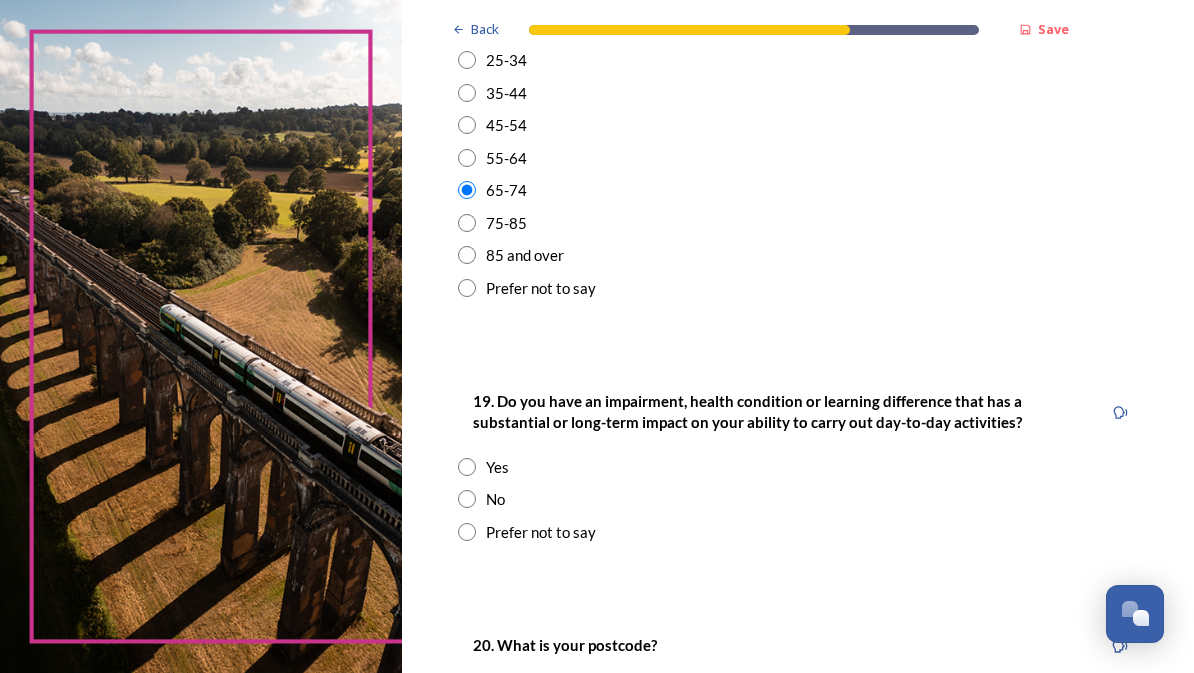 scroll, scrollTop: 767, scrollLeft: 0, axis: vertical 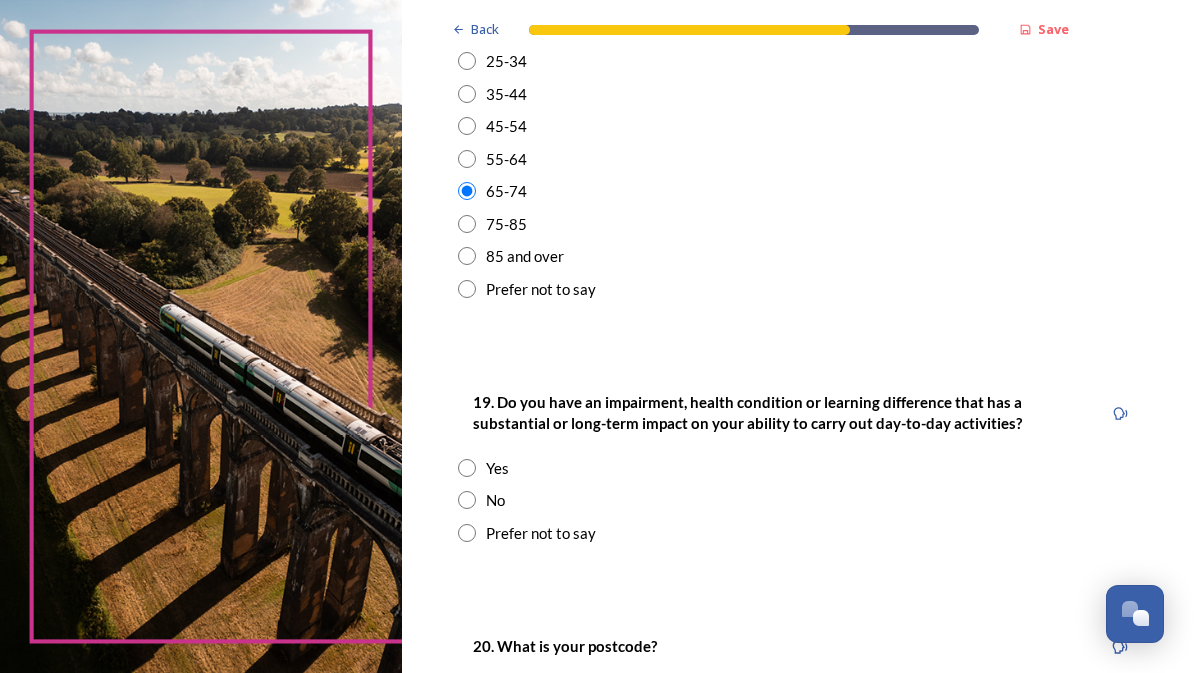 click at bounding box center (467, 500) 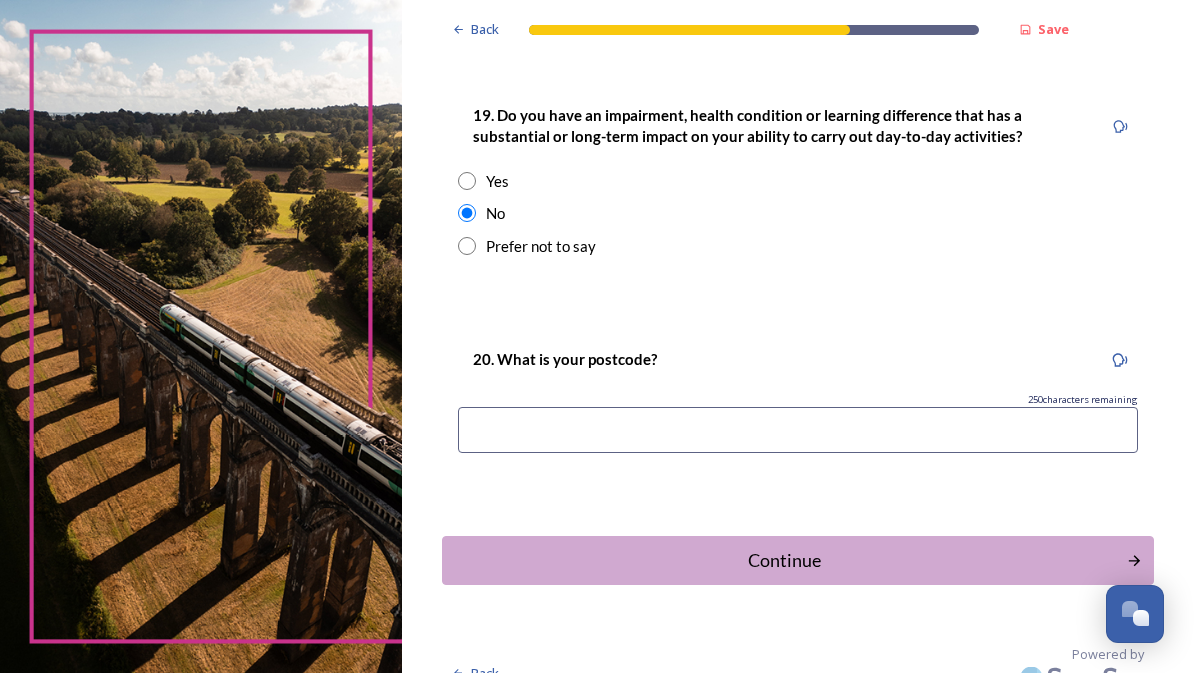 click at bounding box center [798, 430] 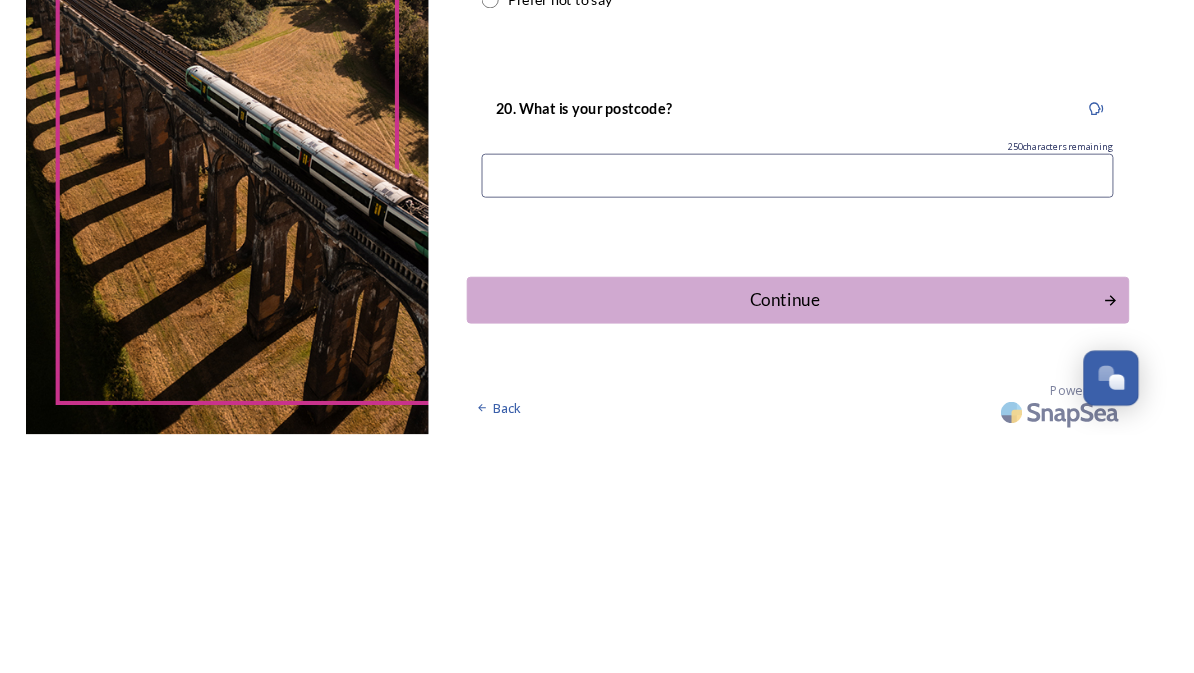 scroll, scrollTop: 1032, scrollLeft: 0, axis: vertical 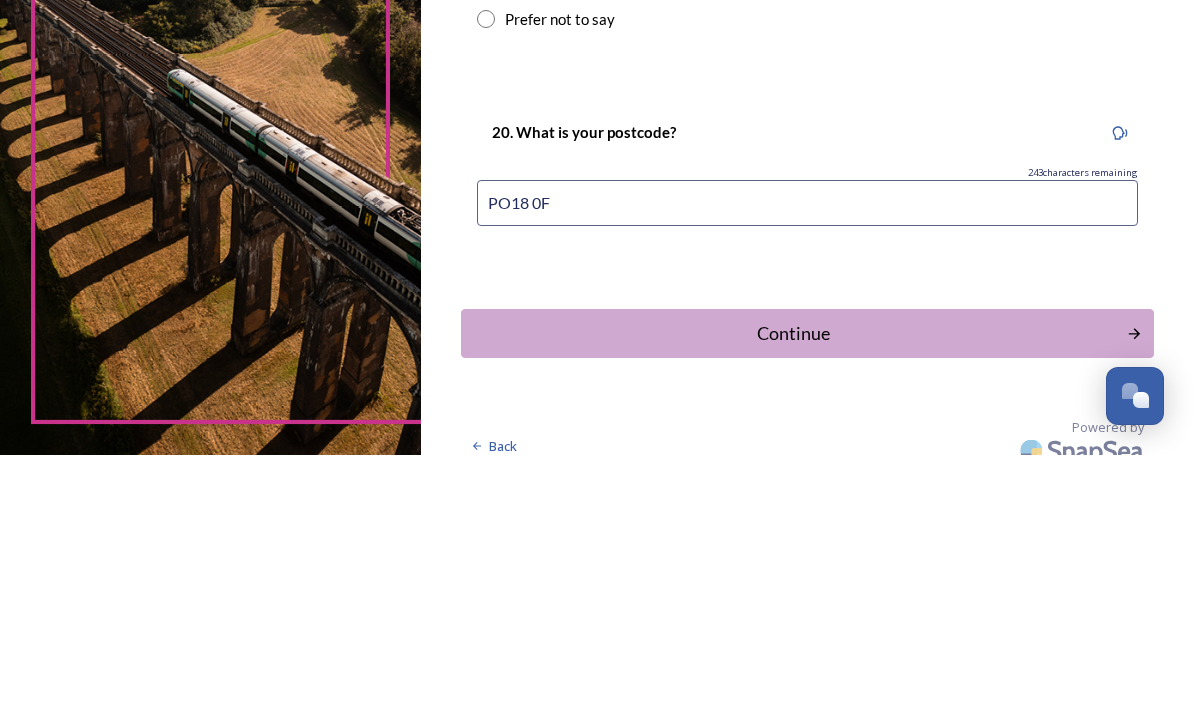 type on "PO18 0FS" 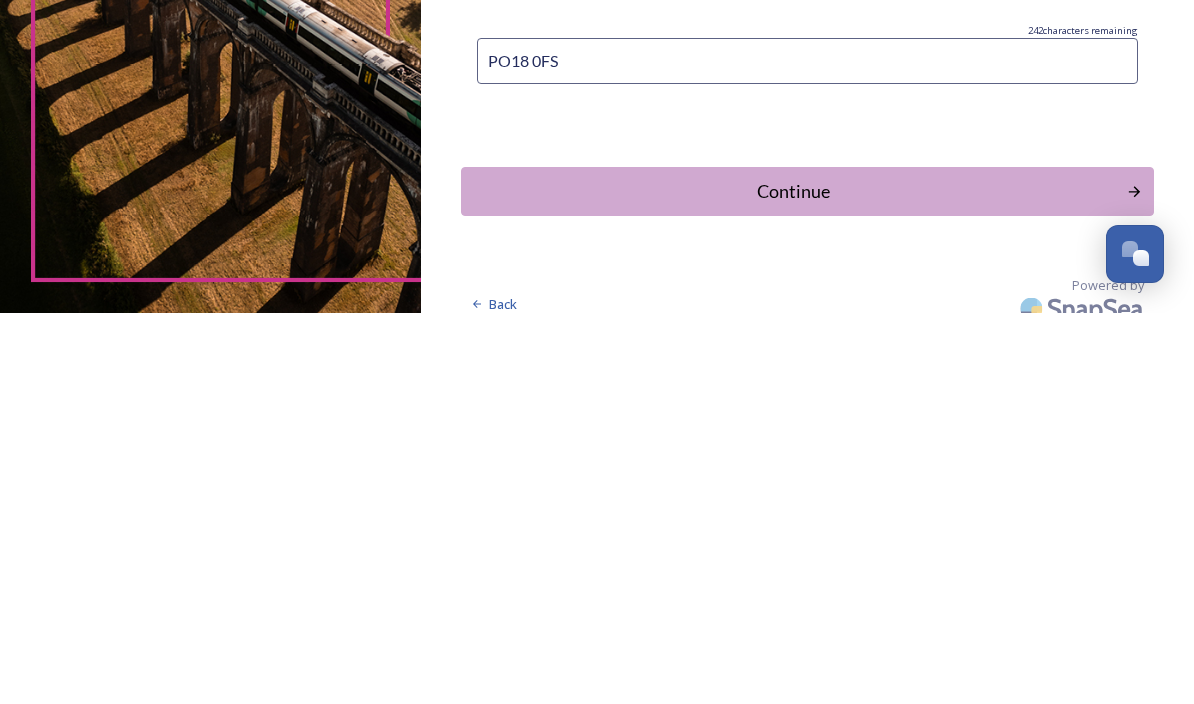 click on "Continue" at bounding box center (807, 582) 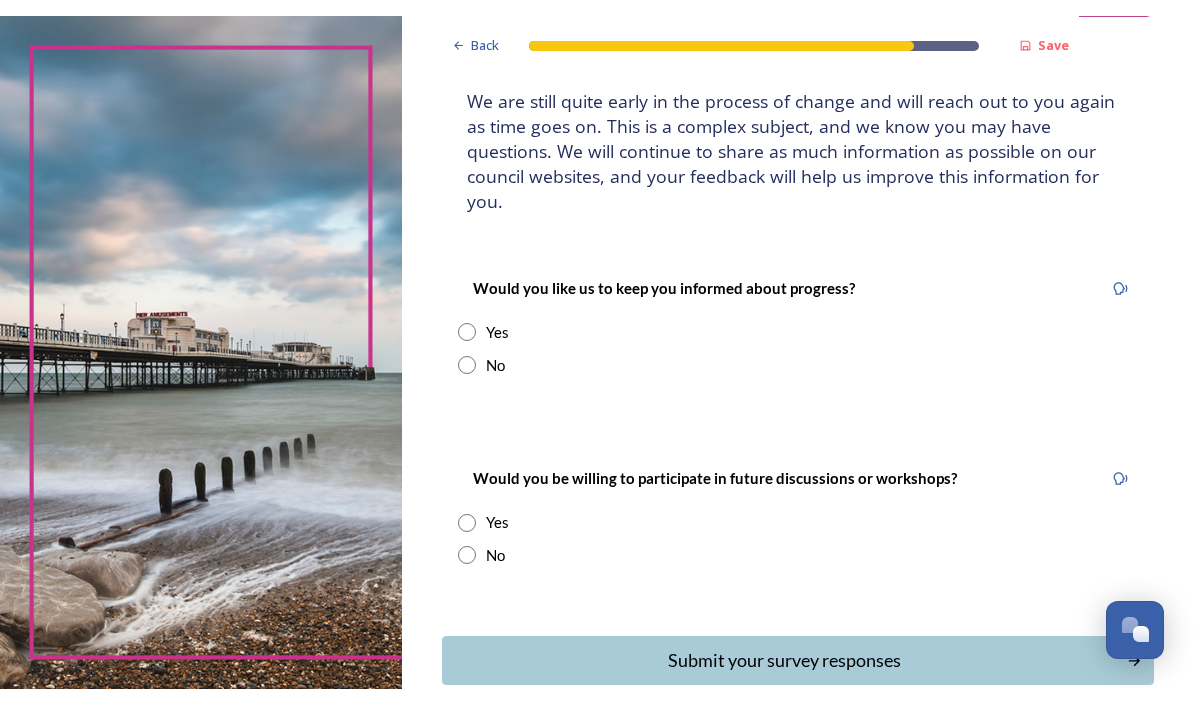 scroll, scrollTop: 123, scrollLeft: 0, axis: vertical 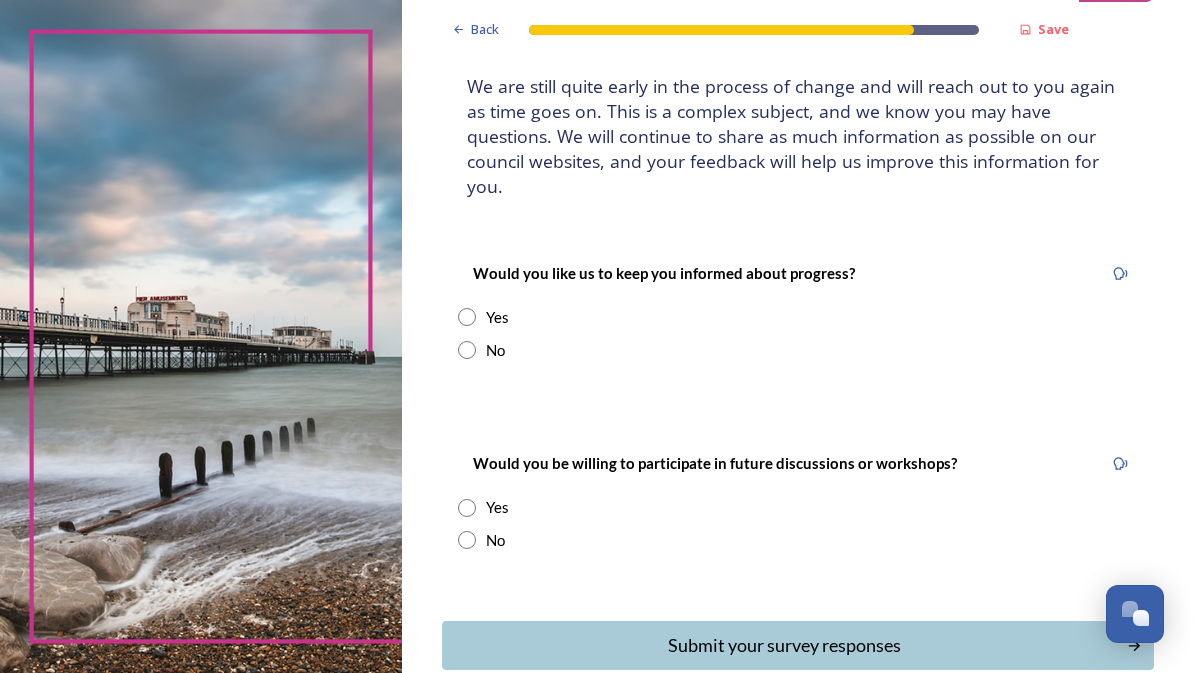 click on "Yes" at bounding box center (798, 317) 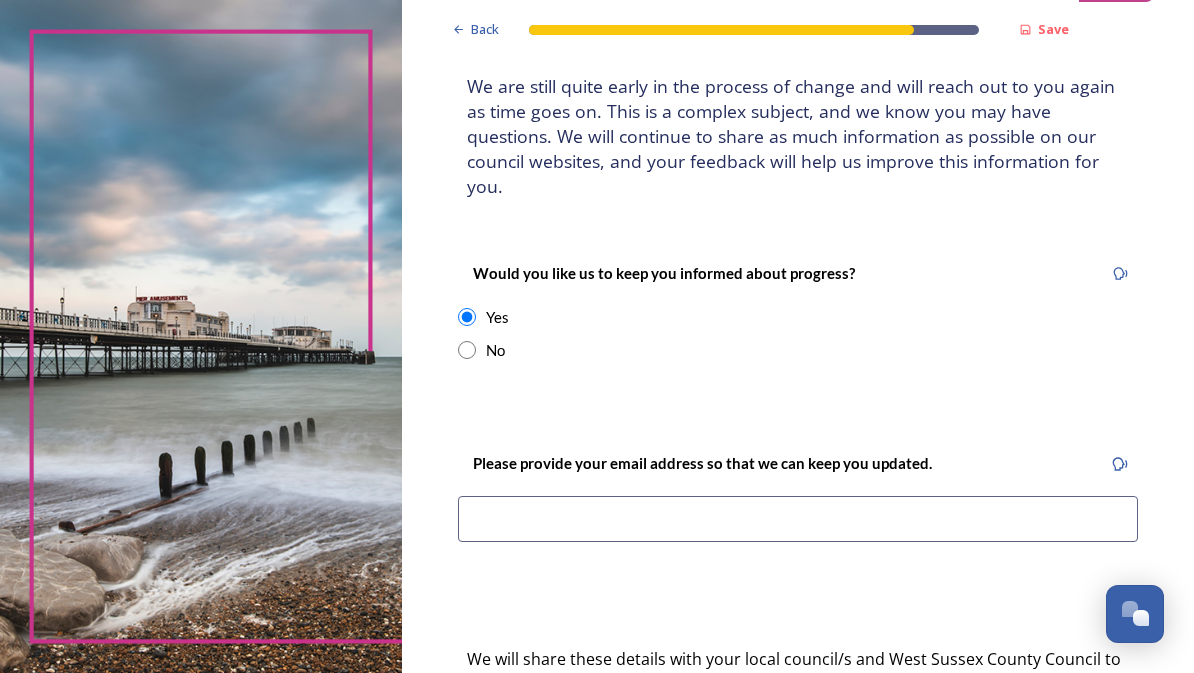click at bounding box center (798, 519) 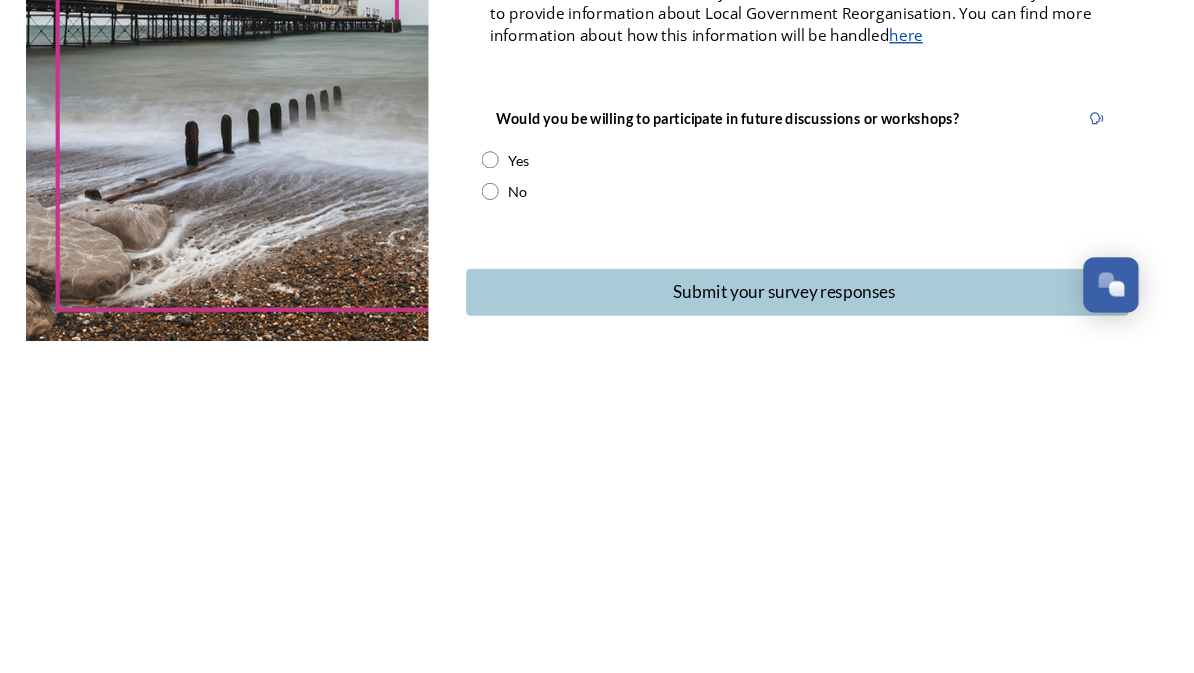 scroll, scrollTop: 443, scrollLeft: 0, axis: vertical 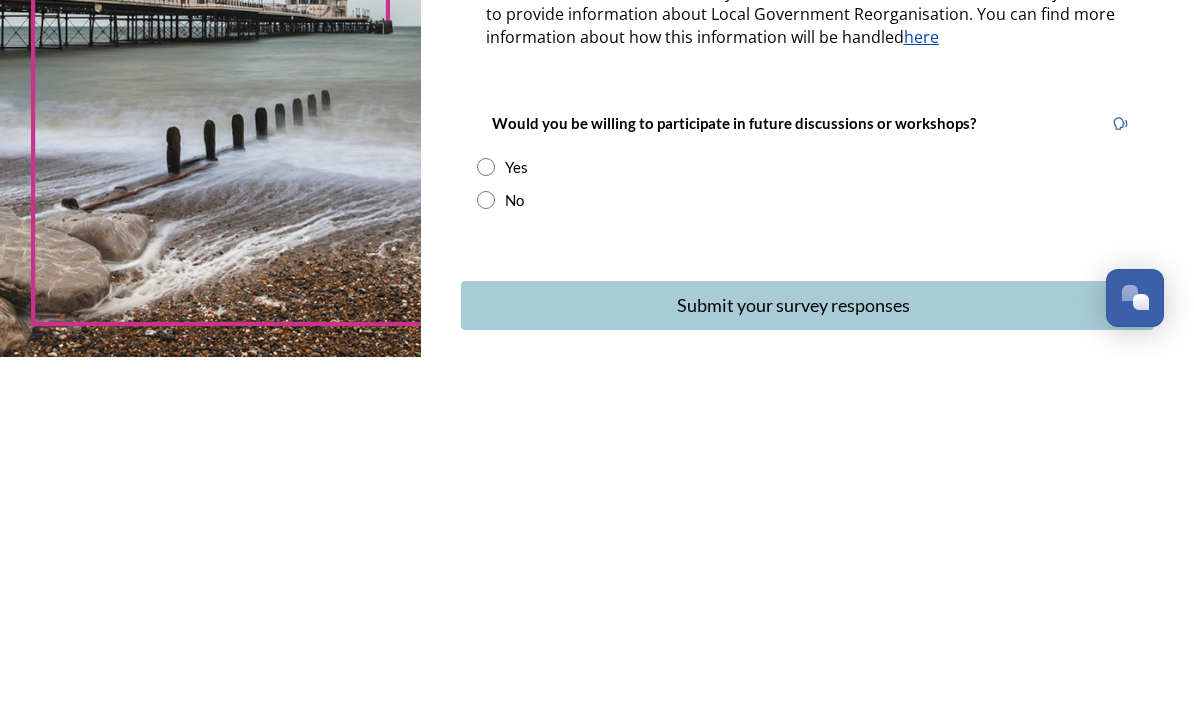 type on "carolmaher02gmail.com" 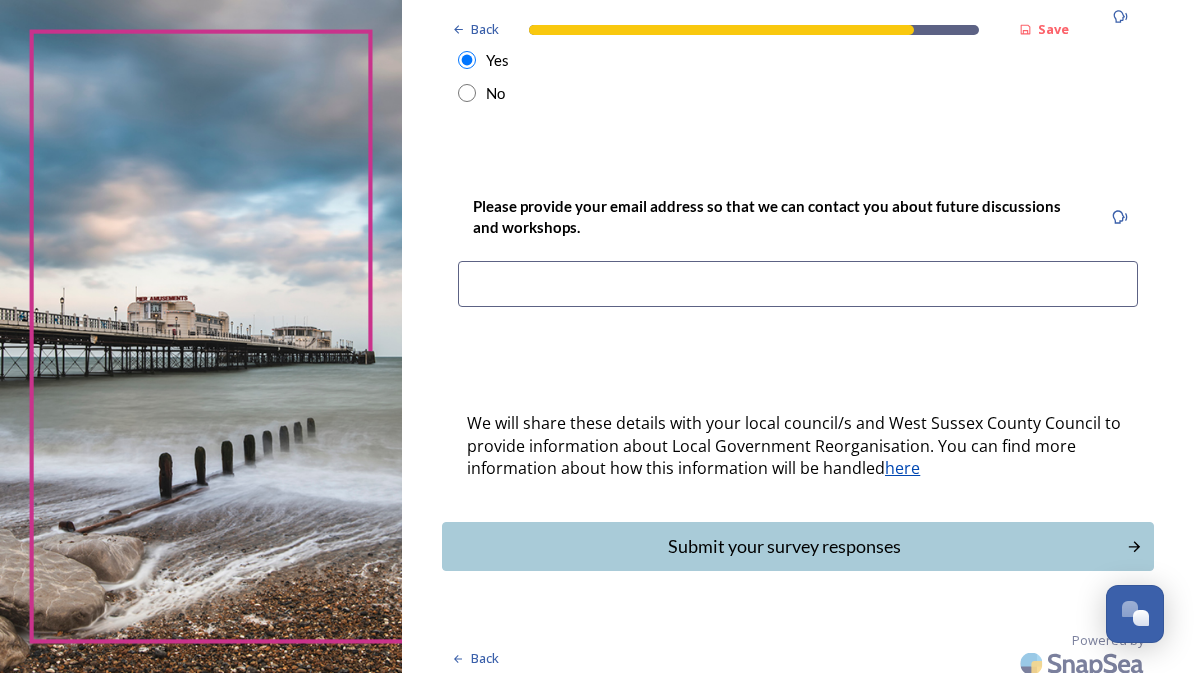 scroll, scrollTop: 895, scrollLeft: 0, axis: vertical 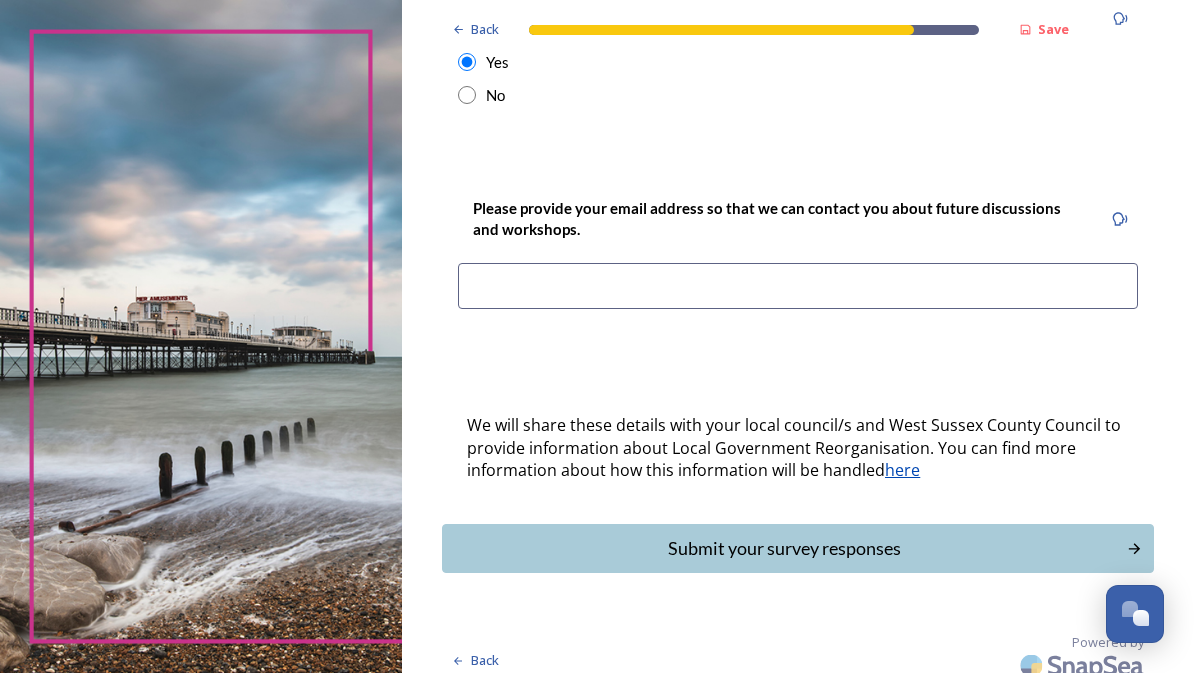 click on "Submit your survey responses" at bounding box center (798, 548) 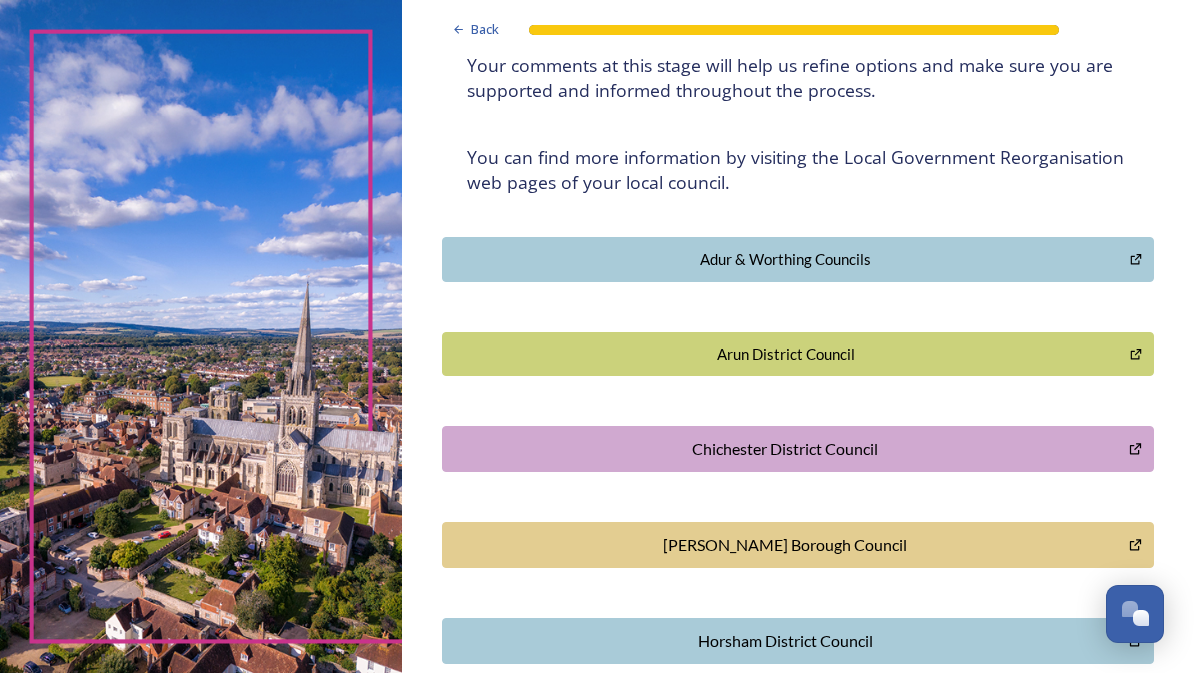 scroll, scrollTop: 320, scrollLeft: 0, axis: vertical 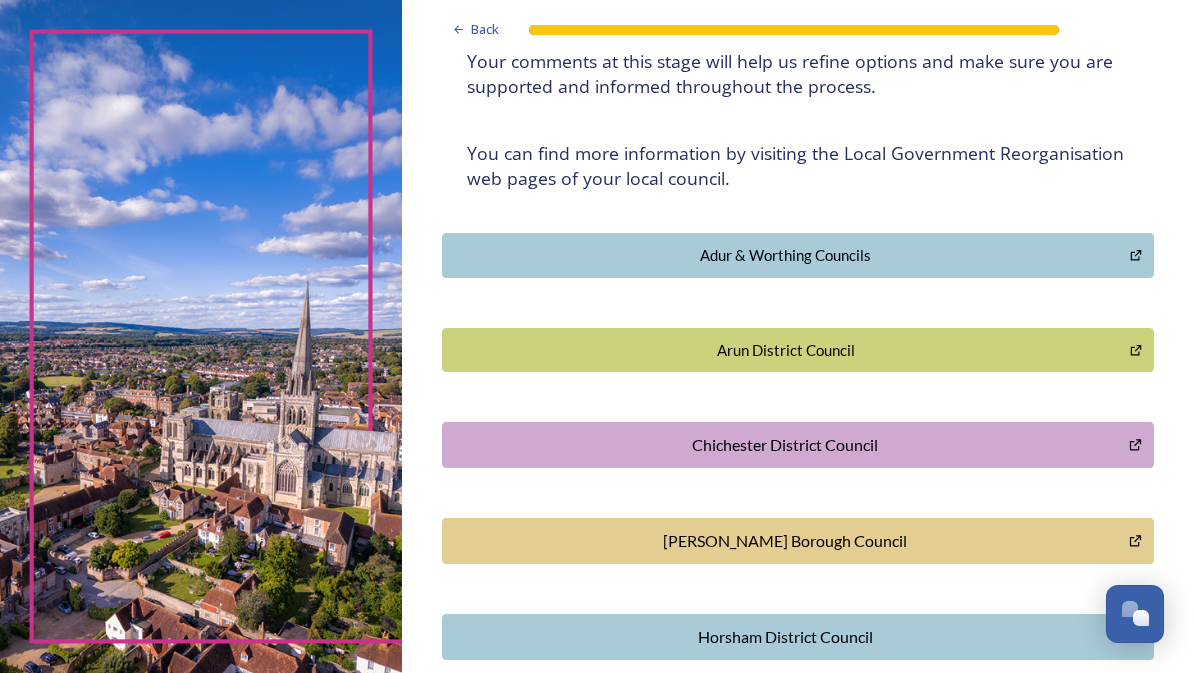 click on "Chichester District Council" at bounding box center (785, 445) 